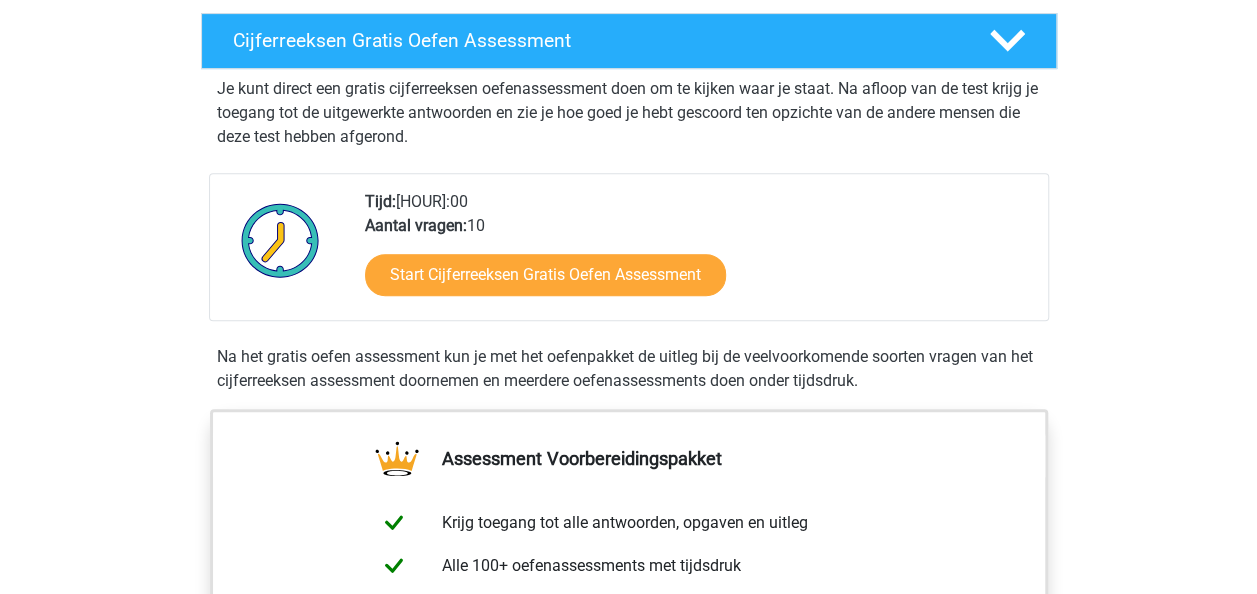 scroll, scrollTop: 371, scrollLeft: 0, axis: vertical 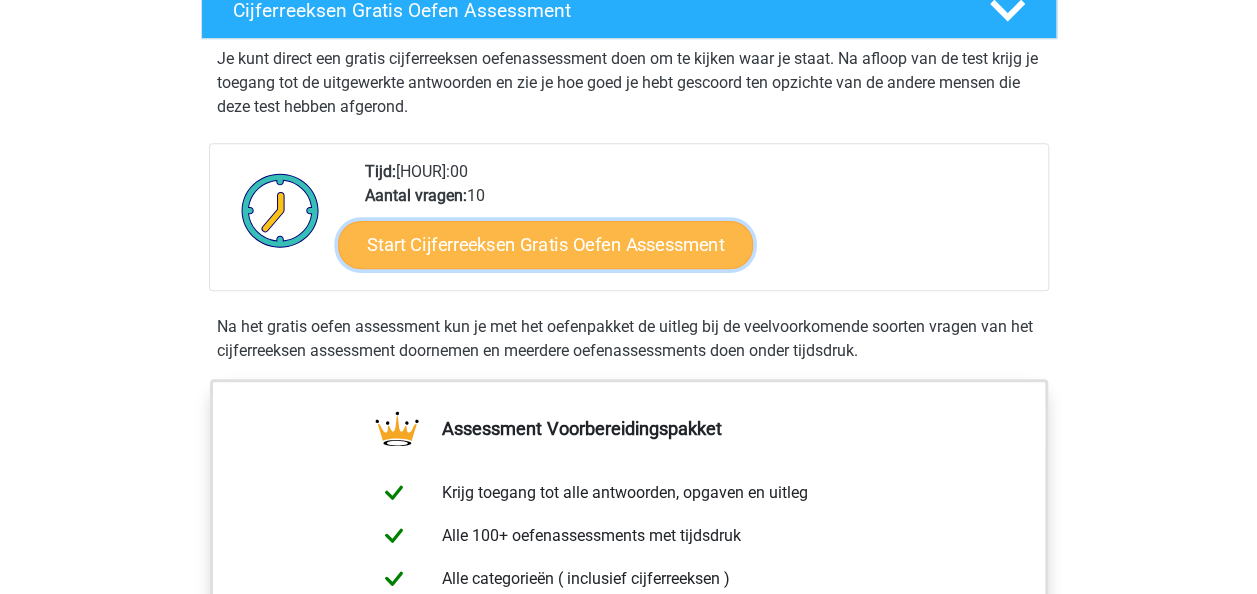 click on "Start Cijferreeksen
Gratis Oefen Assessment" at bounding box center (545, 244) 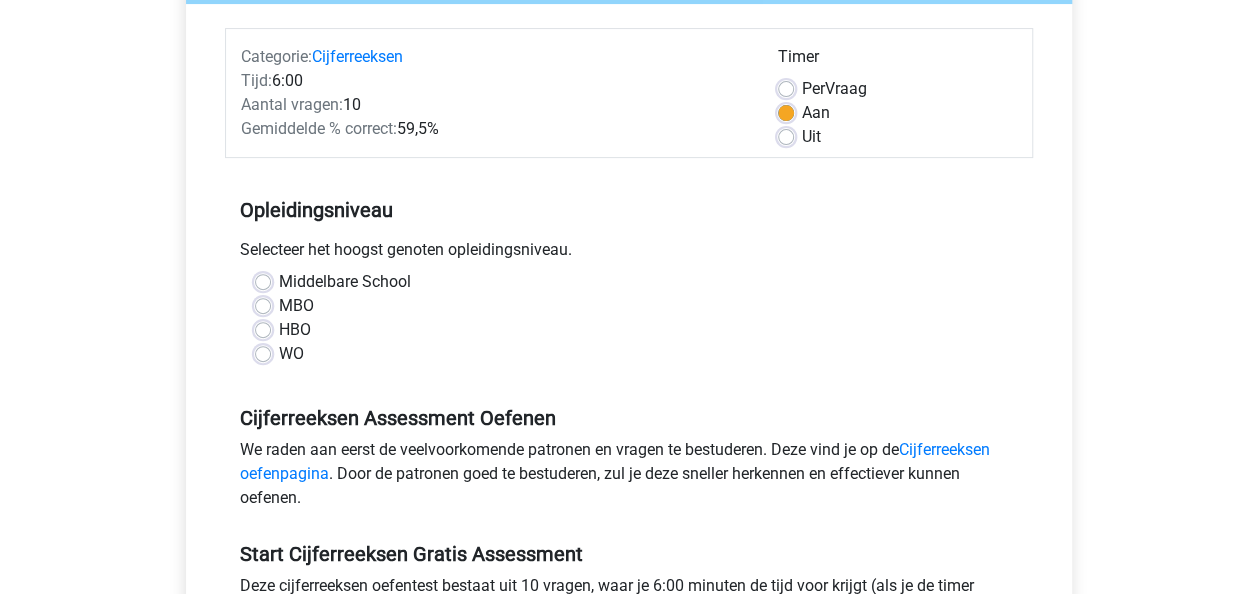 scroll, scrollTop: 235, scrollLeft: 0, axis: vertical 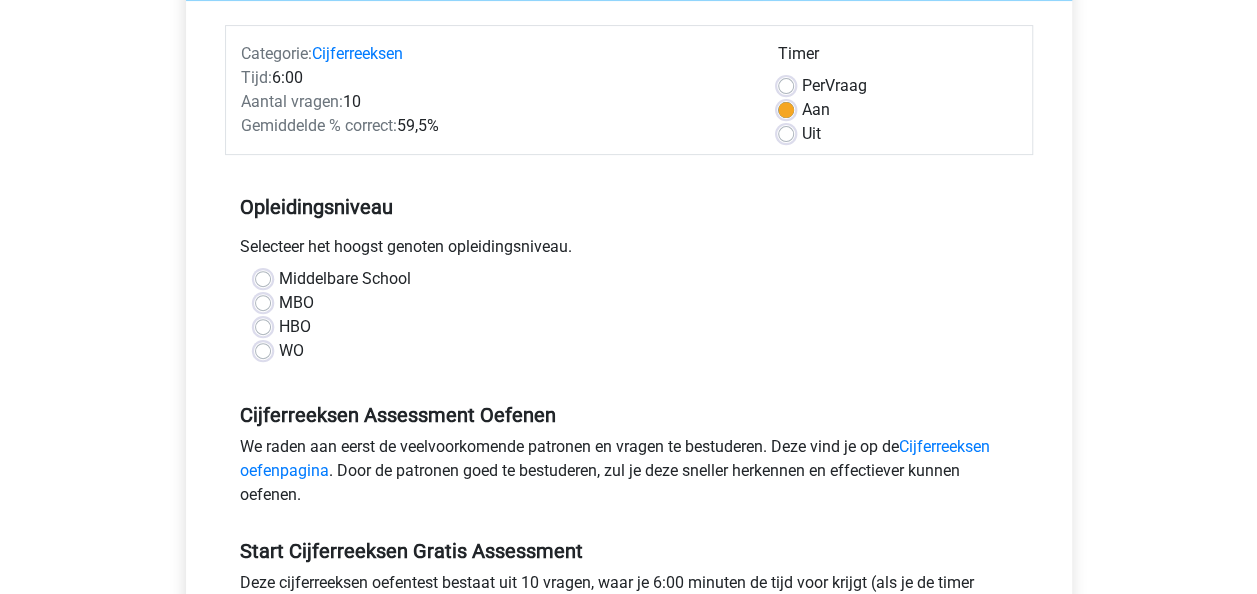 click on "Middelbare School" at bounding box center [345, 279] 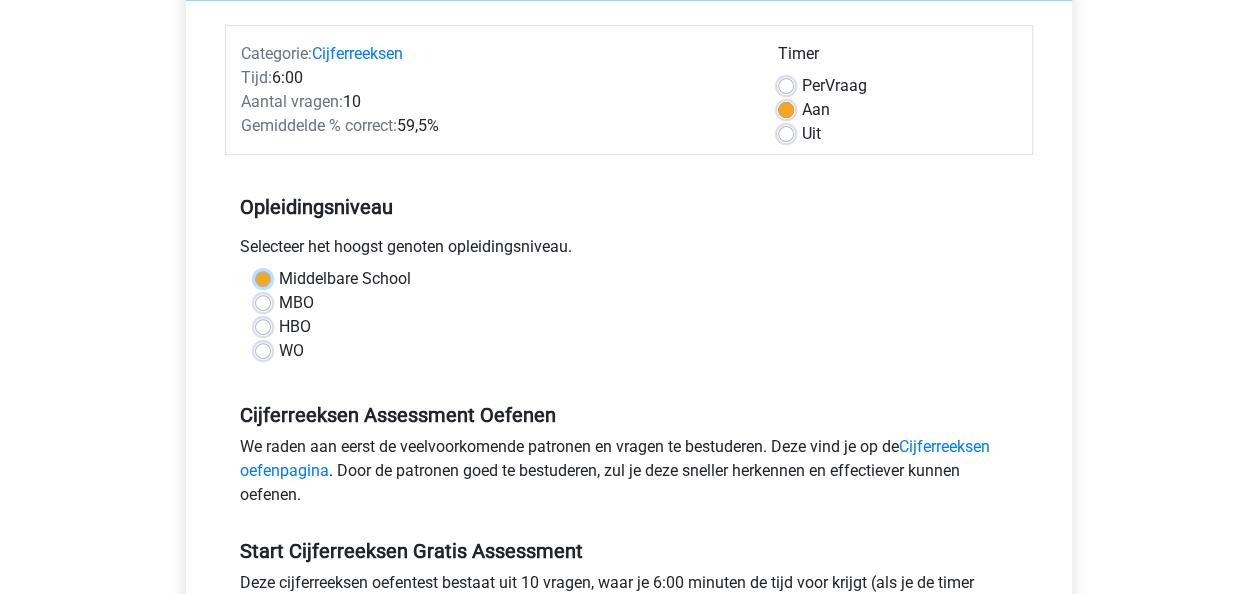 click on "Middelbare School" at bounding box center (263, 277) 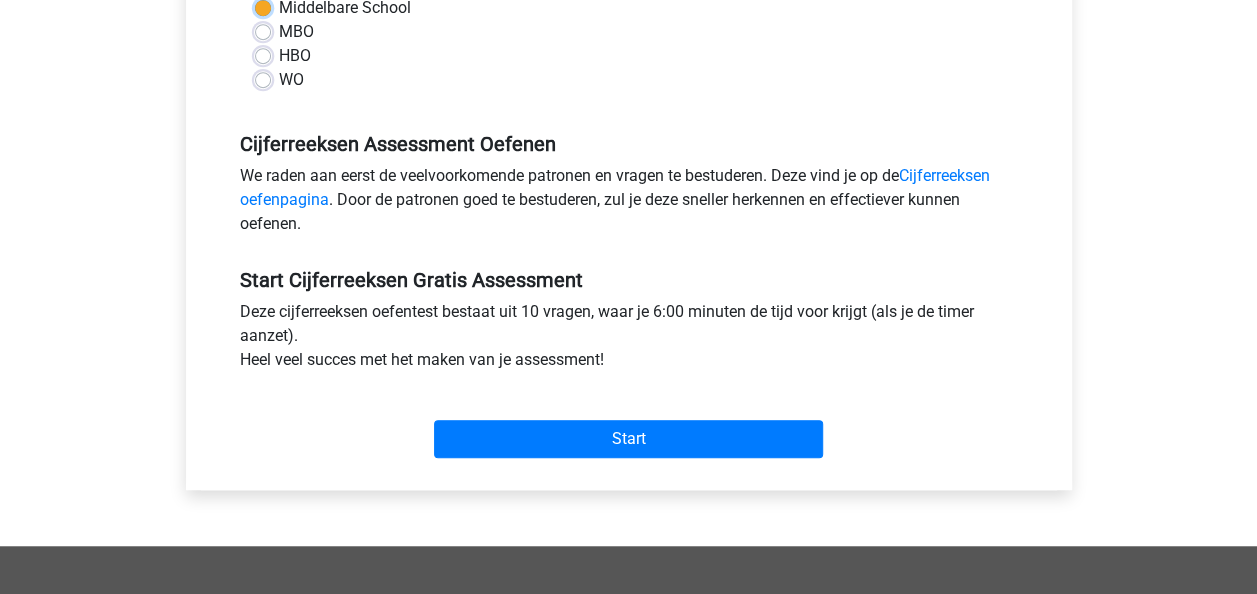scroll, scrollTop: 507, scrollLeft: 0, axis: vertical 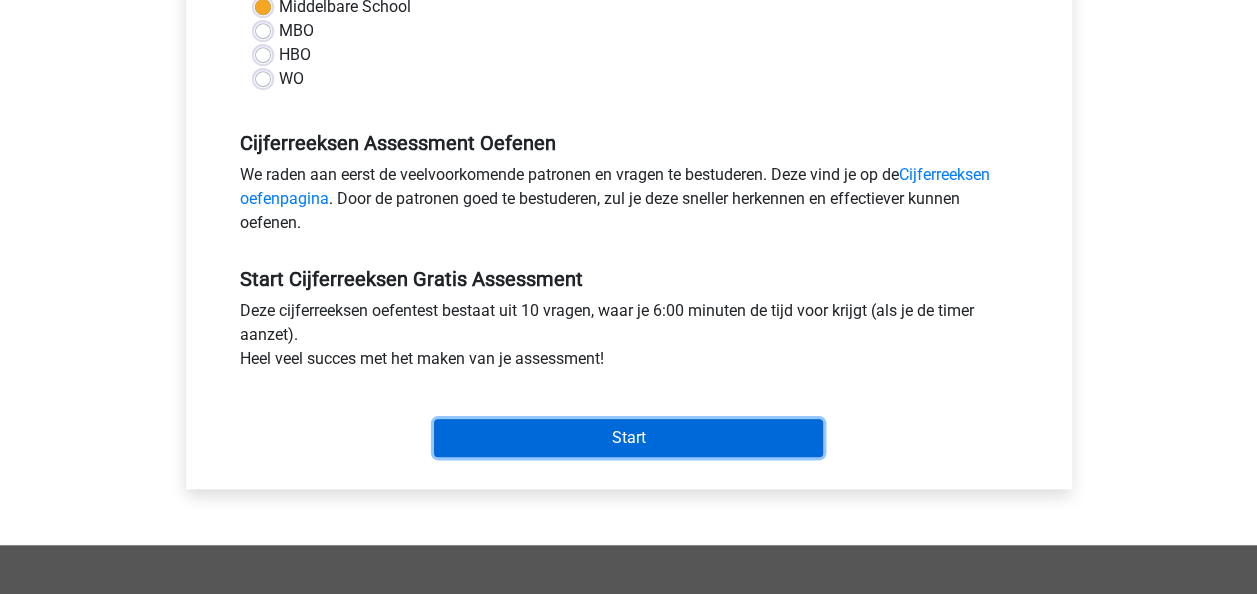 click on "Start" at bounding box center [628, 438] 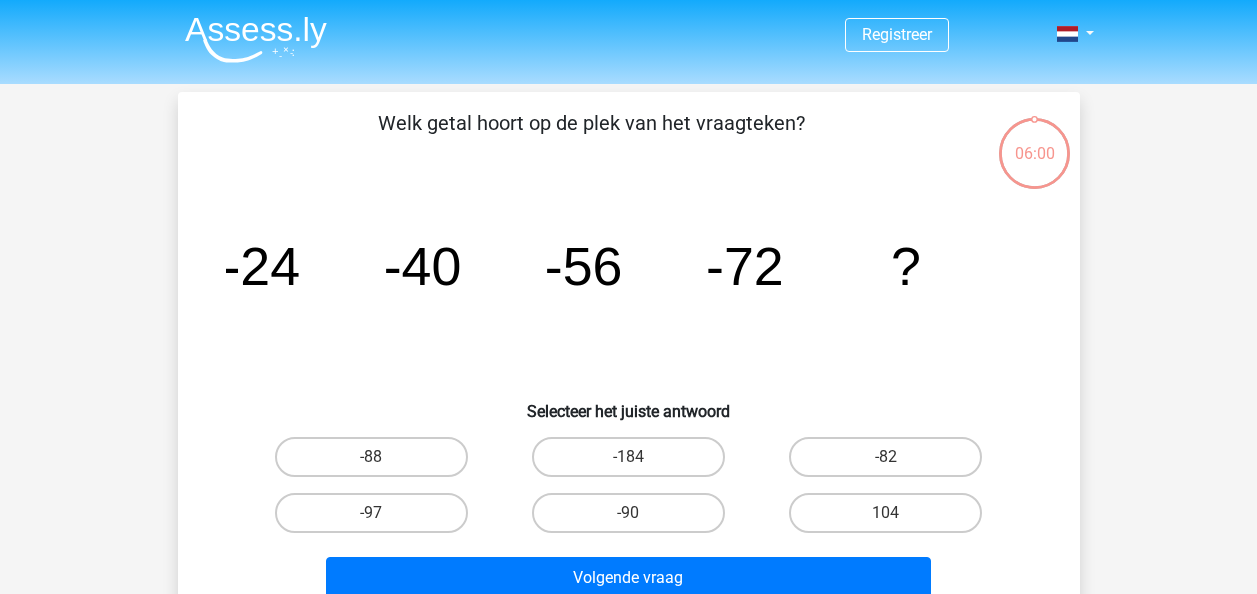 scroll, scrollTop: 0, scrollLeft: 0, axis: both 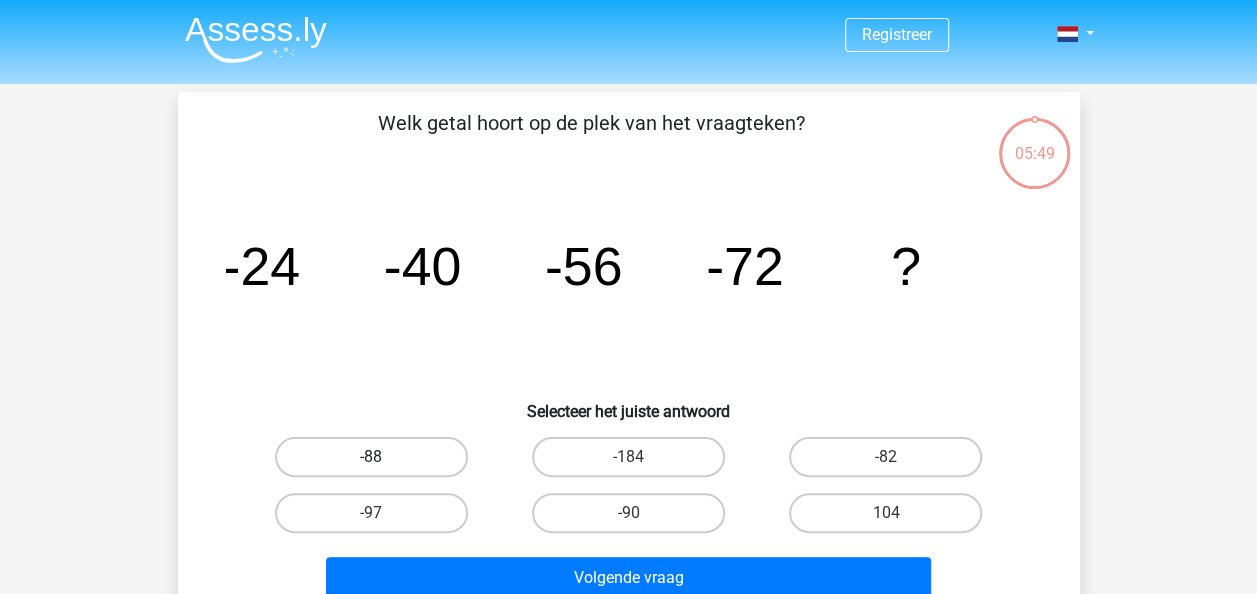 click on "-88" at bounding box center [371, 457] 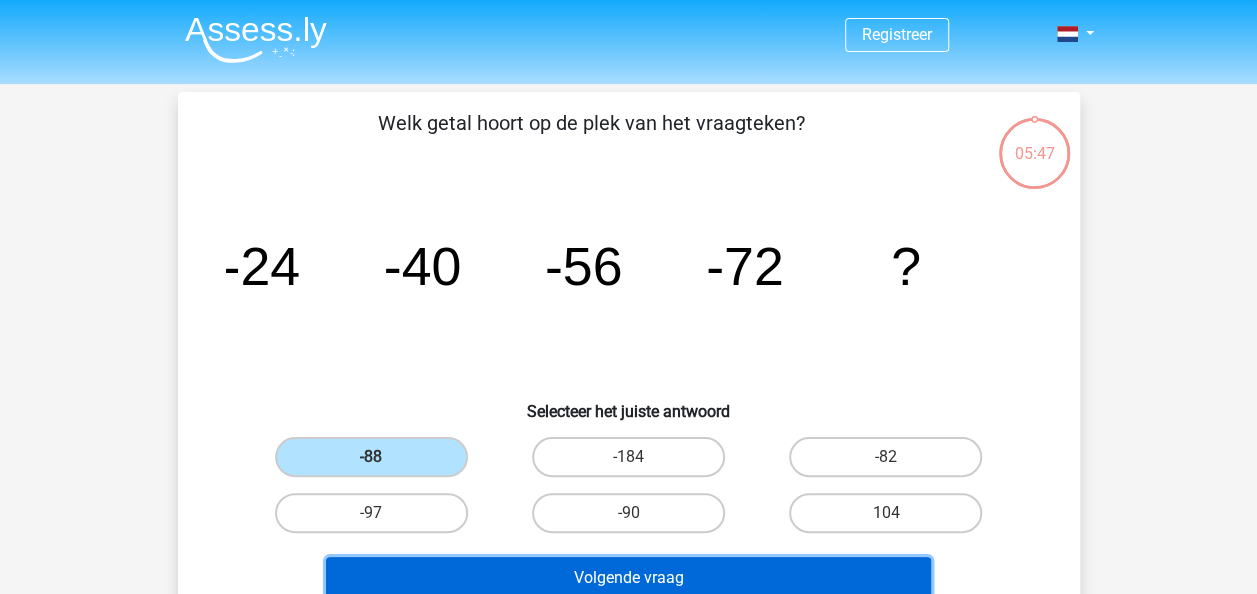 click on "Volgende vraag" at bounding box center (628, 578) 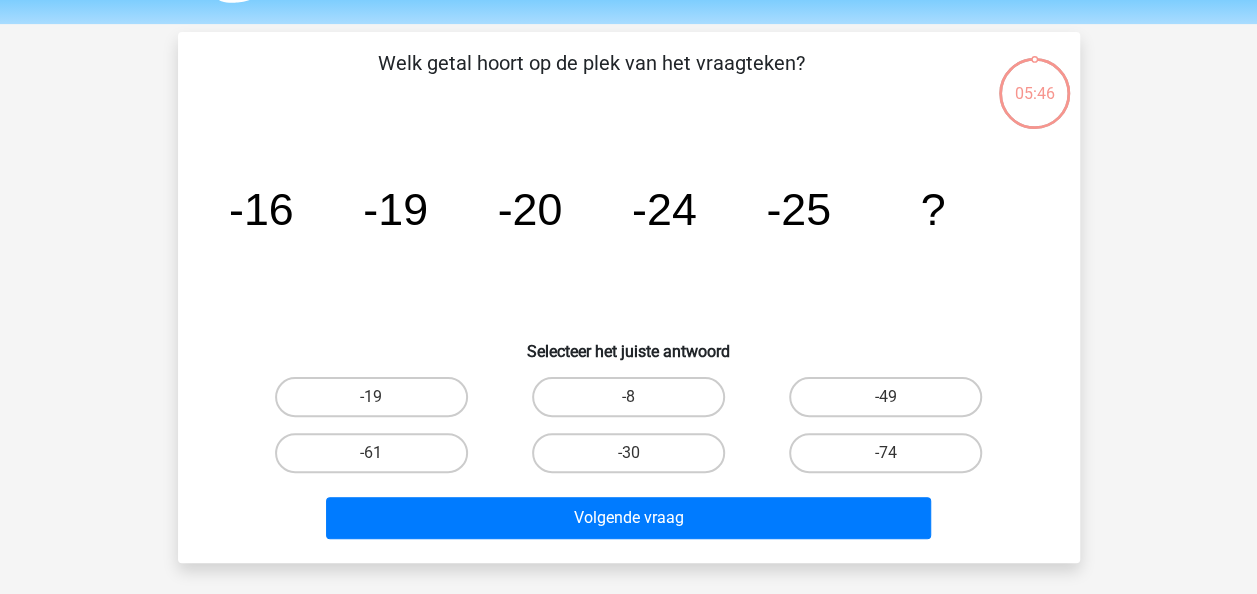 scroll, scrollTop: 92, scrollLeft: 0, axis: vertical 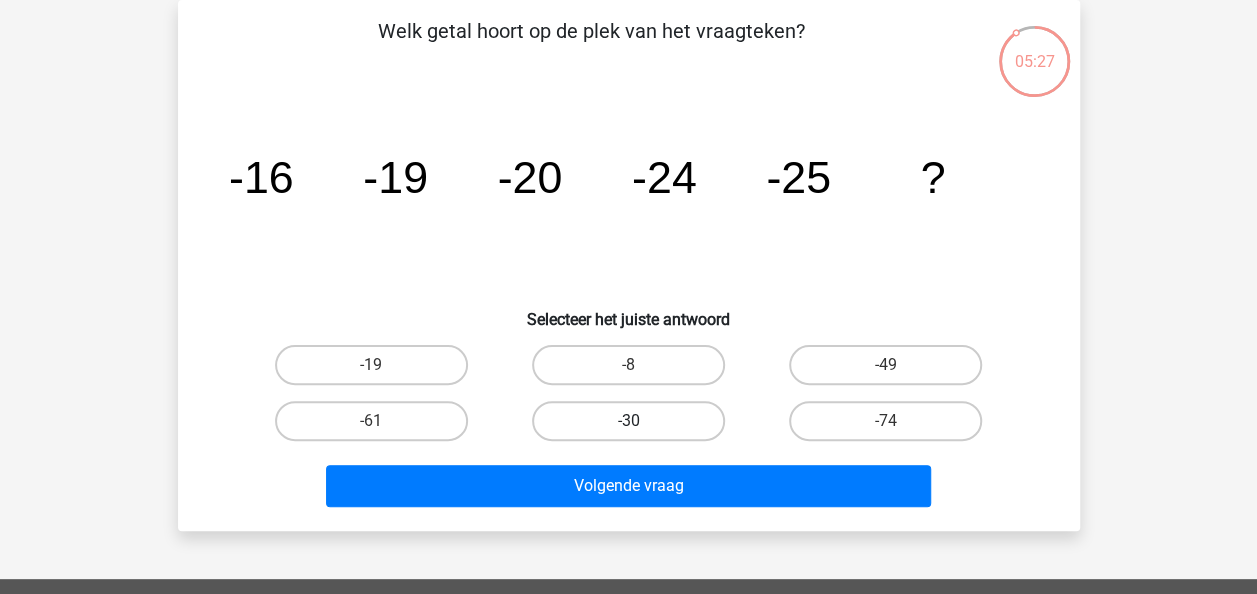click on "-30" at bounding box center (628, 421) 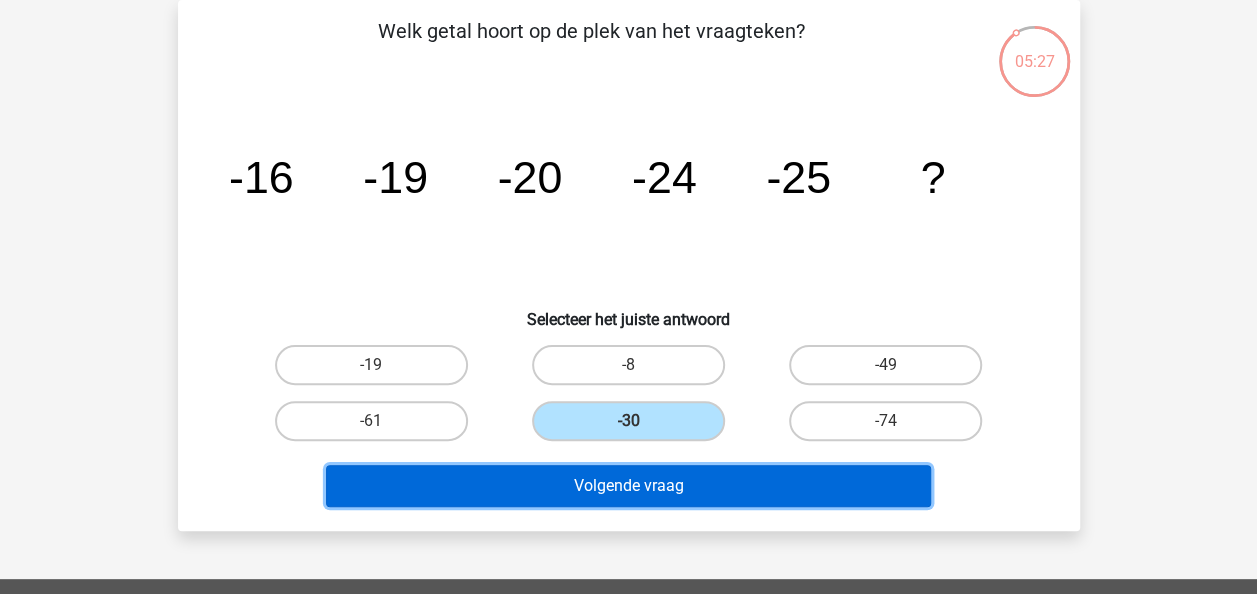 click on "Volgende vraag" at bounding box center (628, 486) 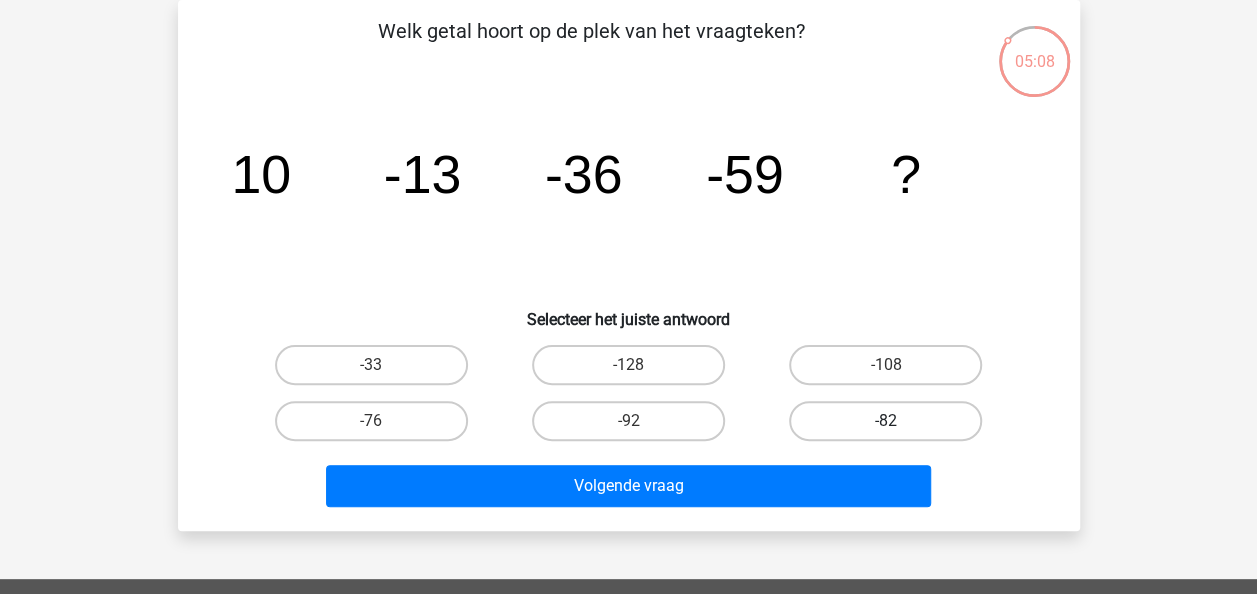click on "-82" at bounding box center (885, 421) 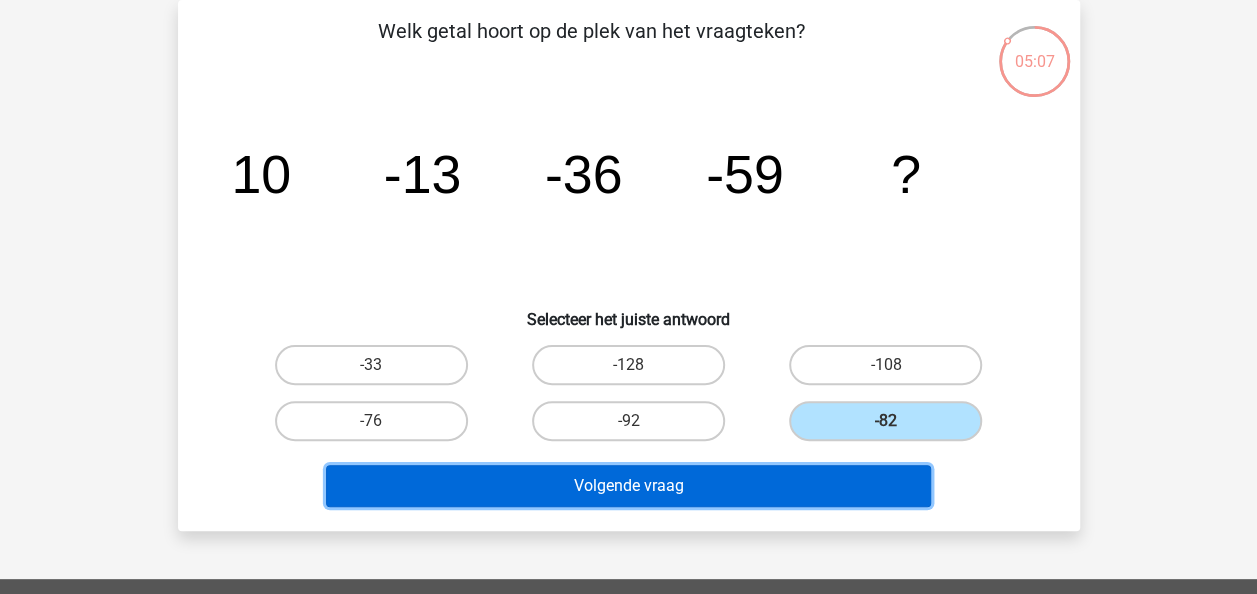 click on "Volgende vraag" at bounding box center [628, 486] 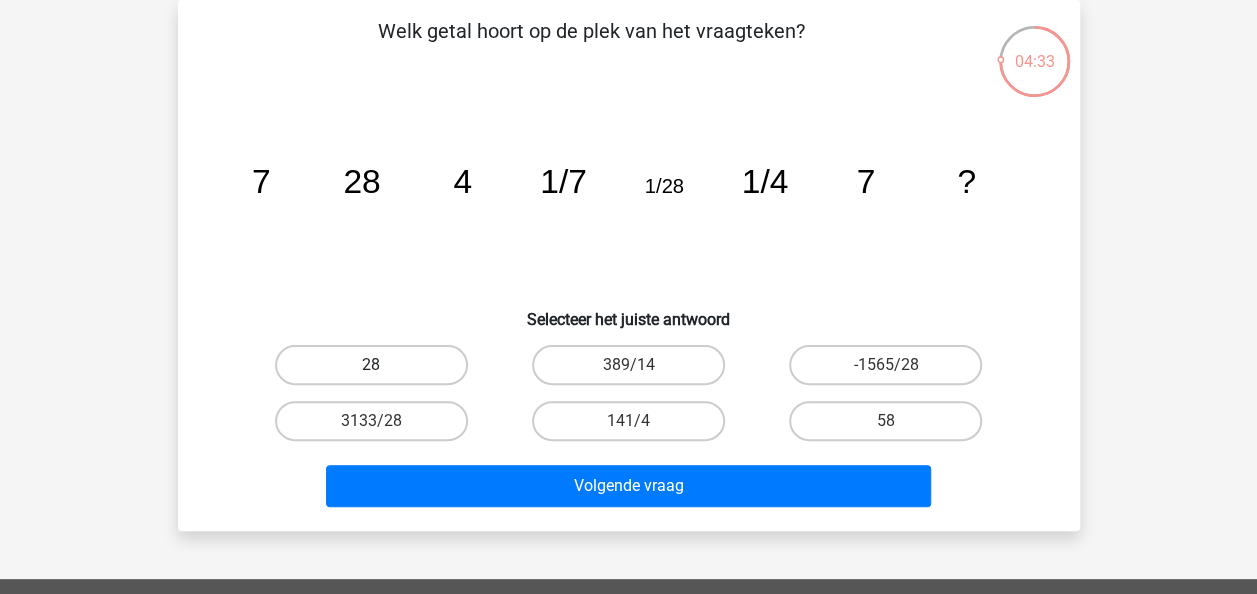 click on "28" at bounding box center (371, 365) 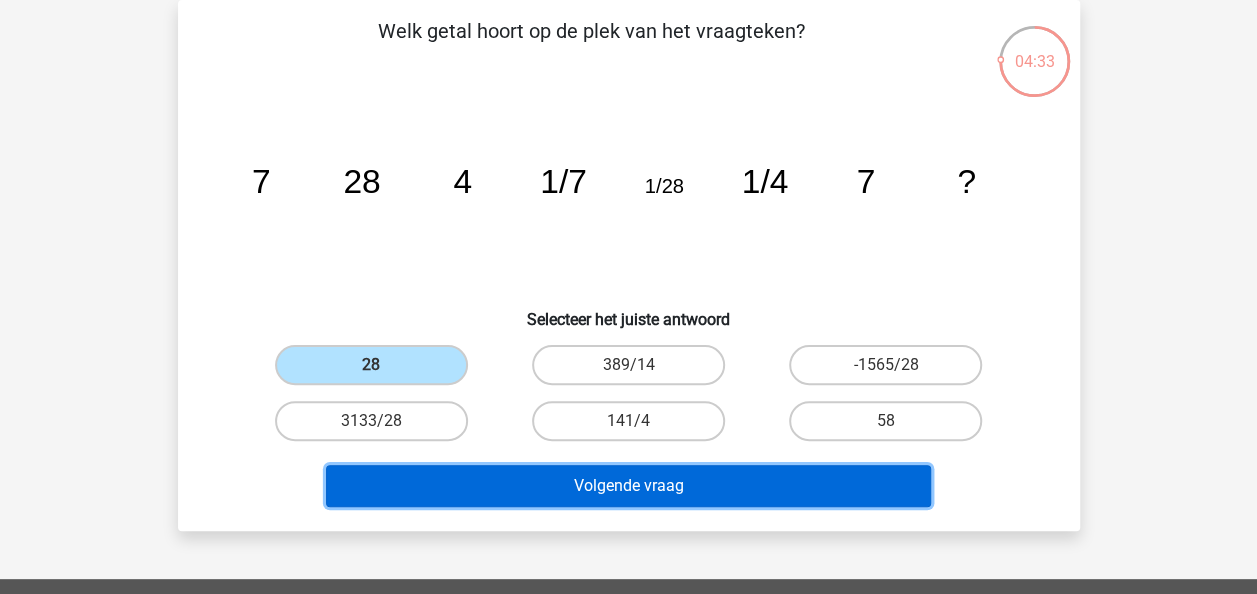 click on "Volgende vraag" at bounding box center (628, 486) 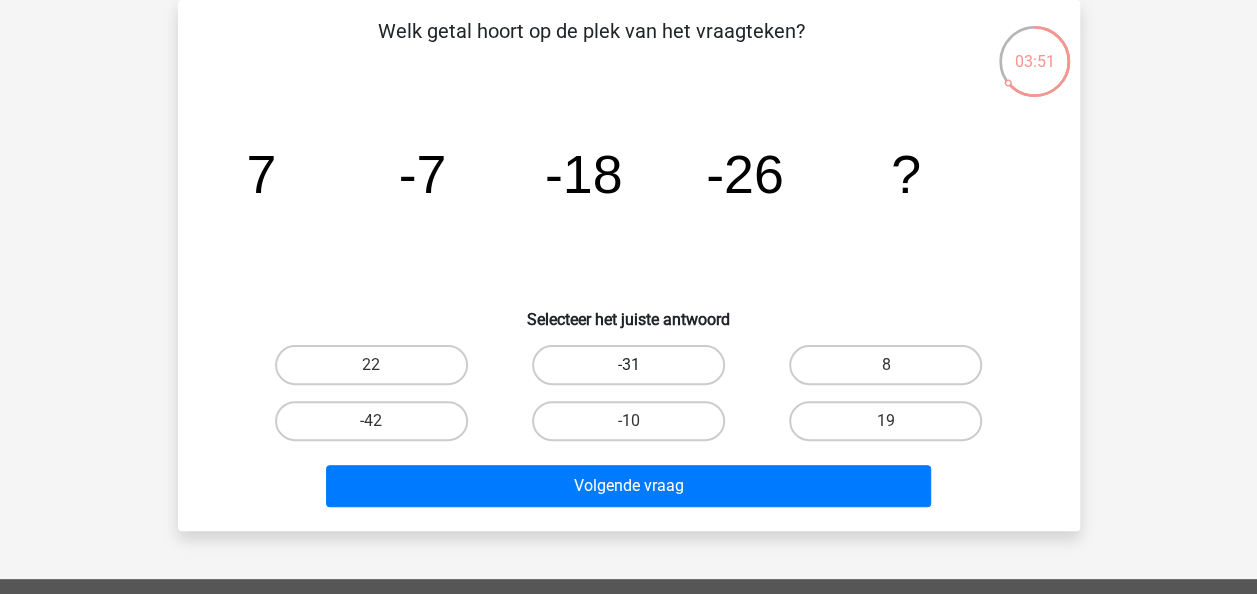 click on "-31" at bounding box center (628, 365) 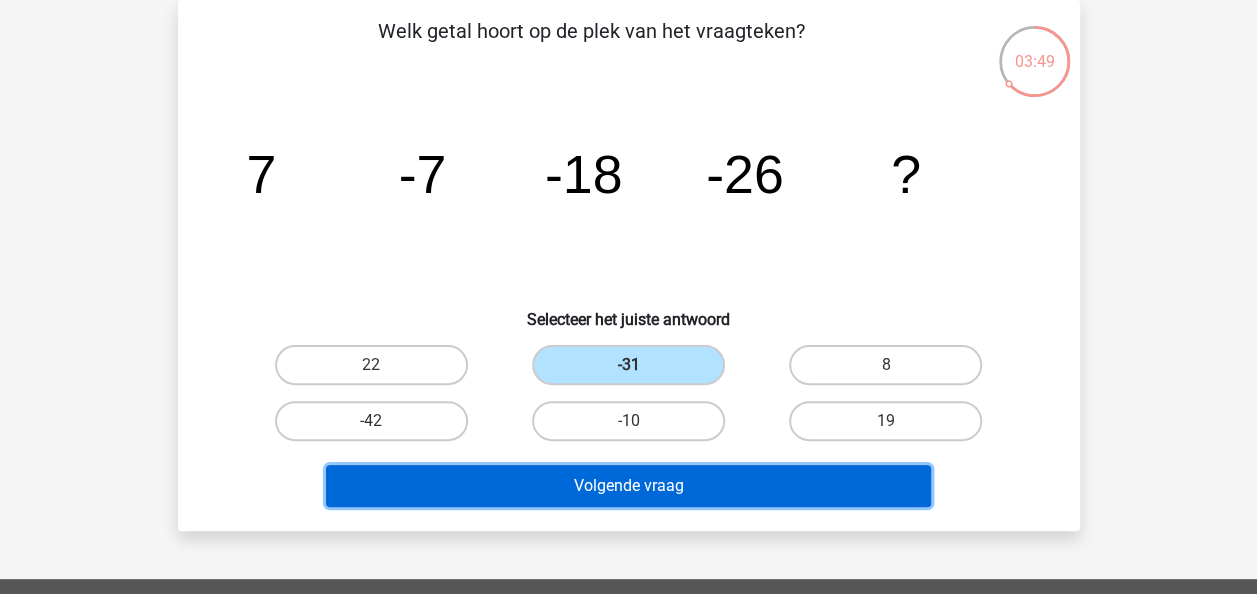 click on "Volgende vraag" at bounding box center [628, 486] 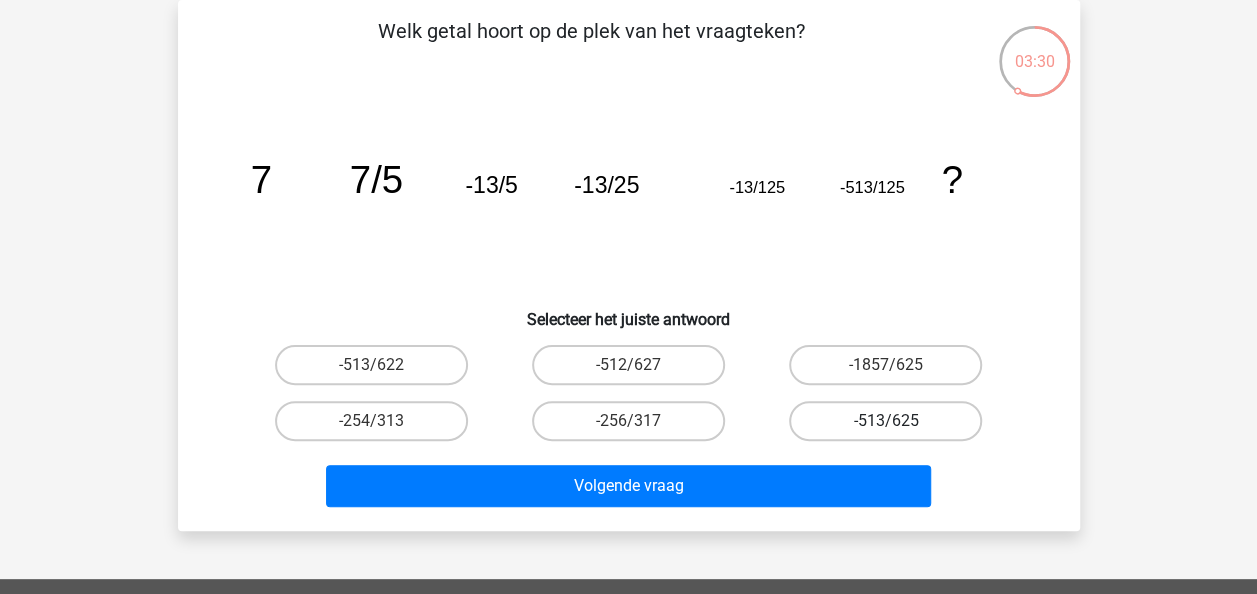 click on "-513/625" at bounding box center [885, 421] 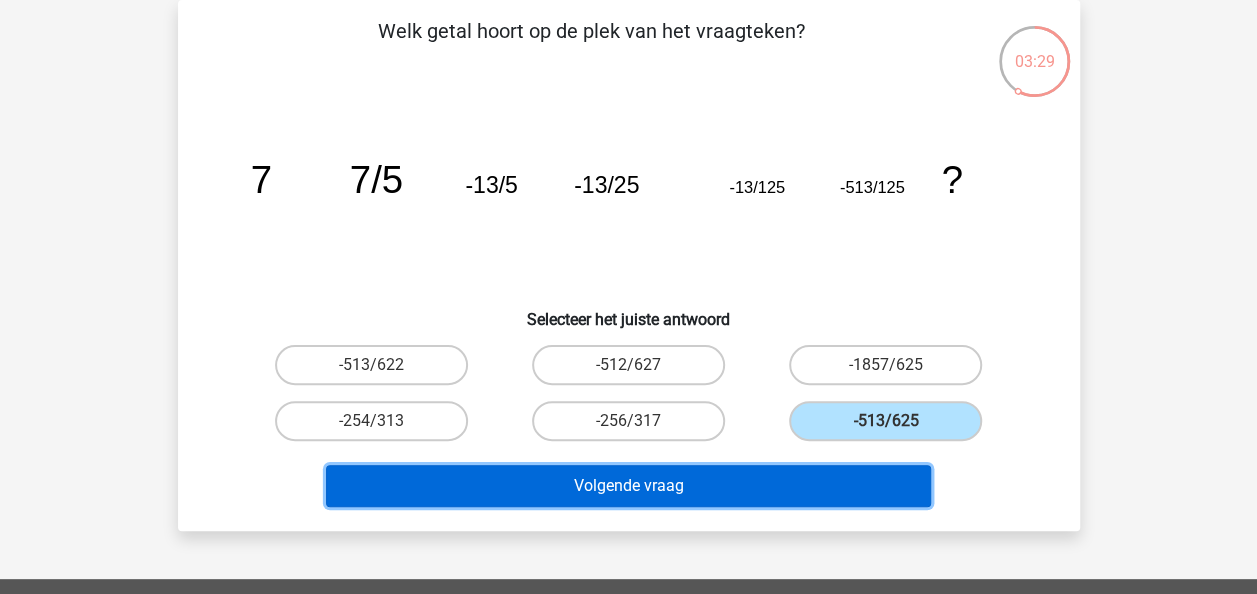 click on "Volgende vraag" at bounding box center [628, 486] 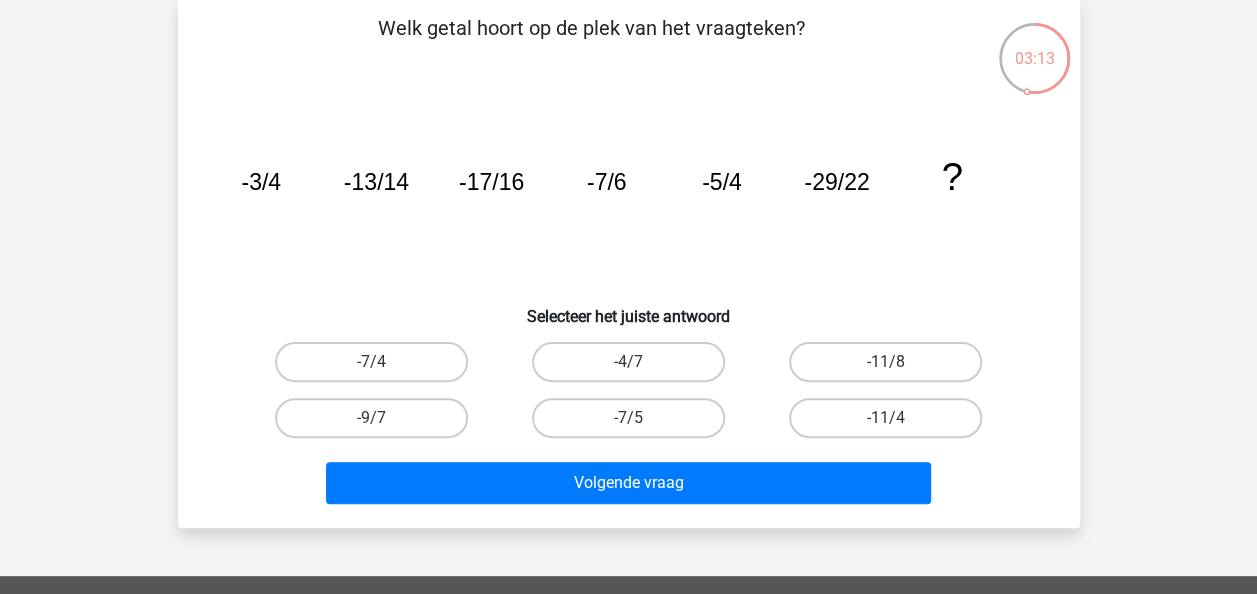 scroll, scrollTop: 96, scrollLeft: 0, axis: vertical 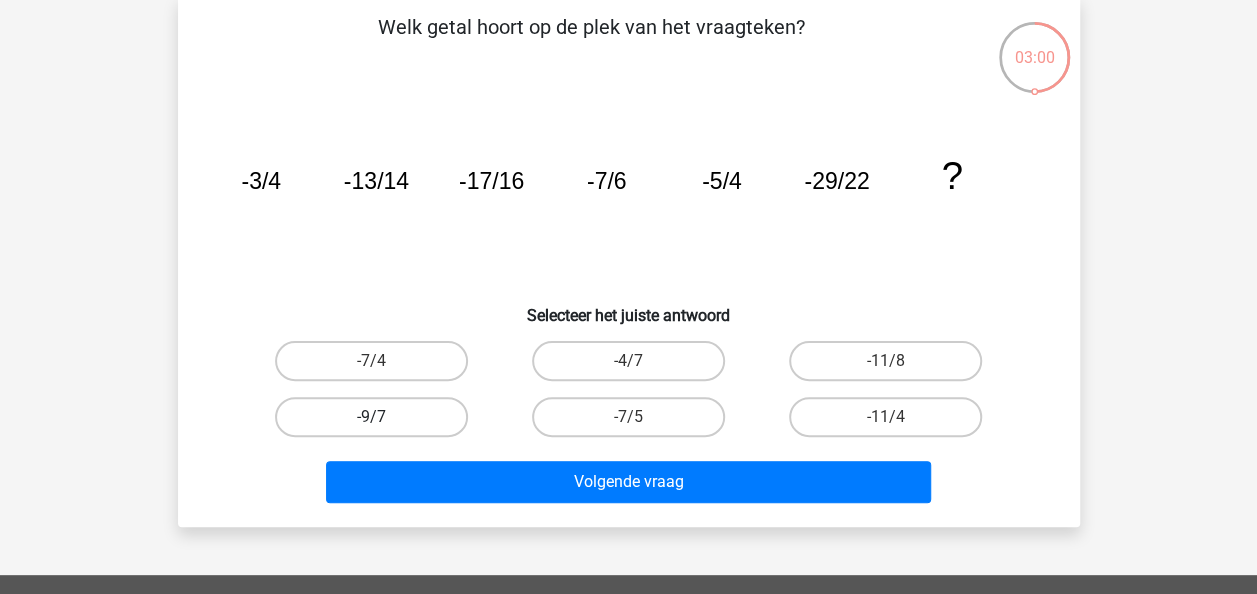 click on "-9/7" at bounding box center [371, 417] 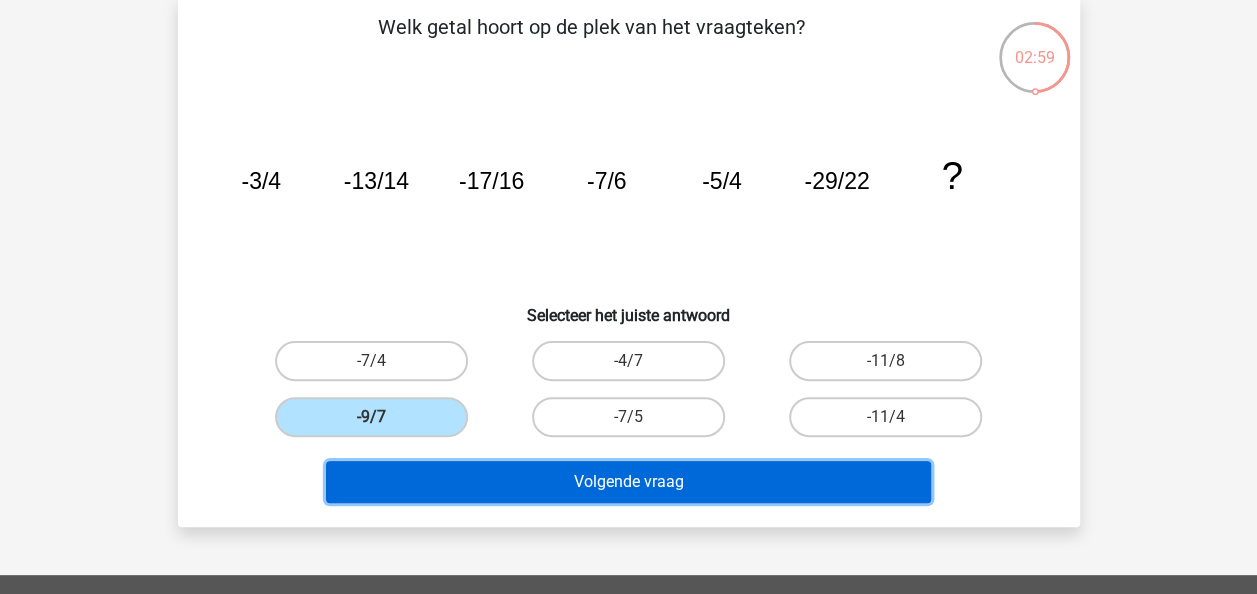 click on "Volgende vraag" at bounding box center [628, 482] 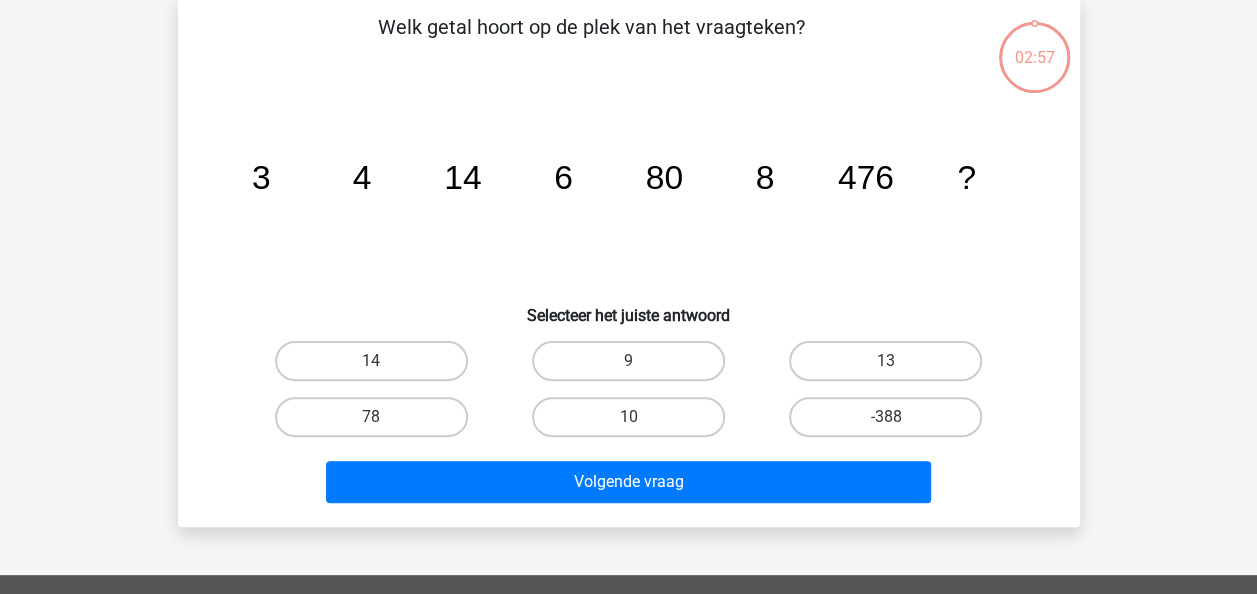 scroll, scrollTop: 92, scrollLeft: 0, axis: vertical 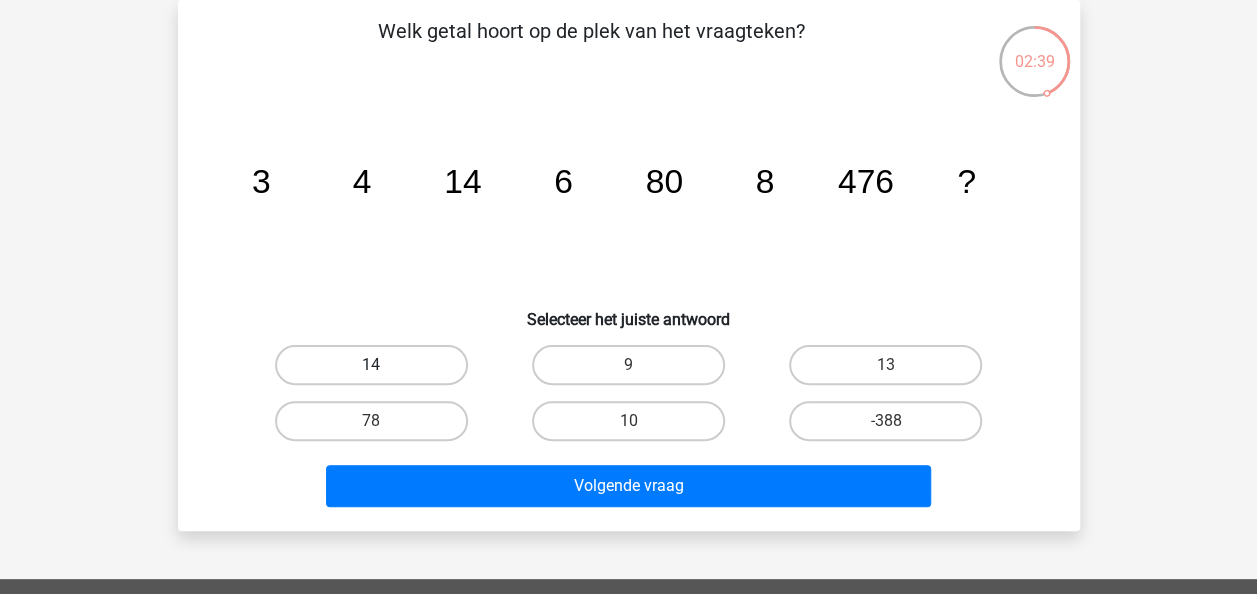 click on "14" at bounding box center (371, 365) 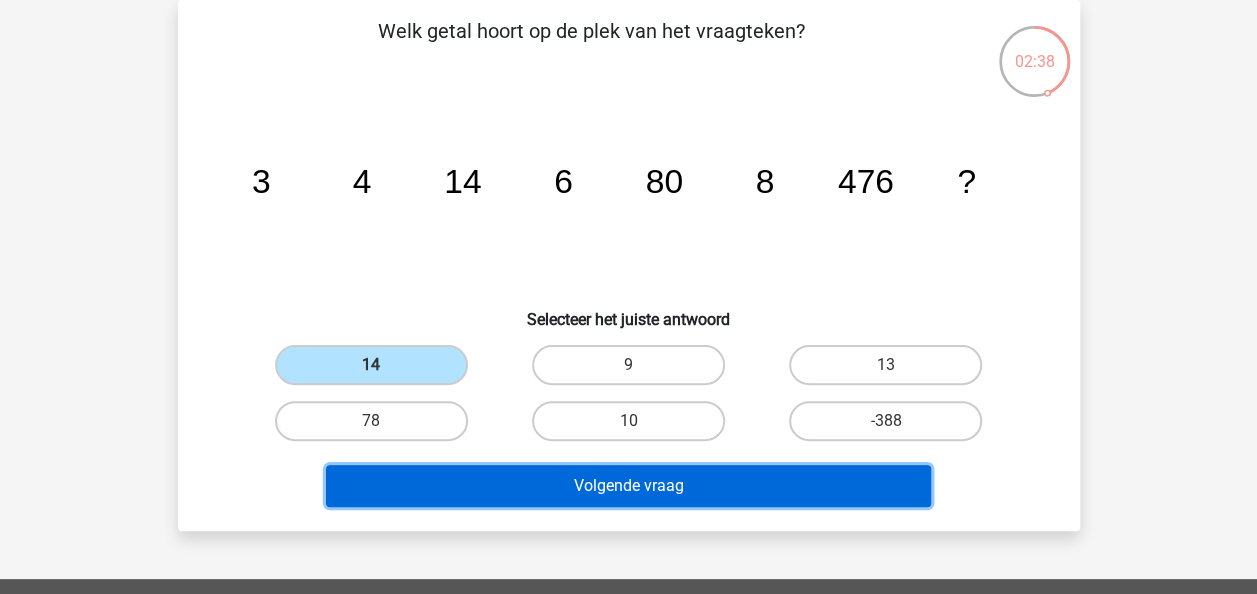 click on "Volgende vraag" at bounding box center (628, 486) 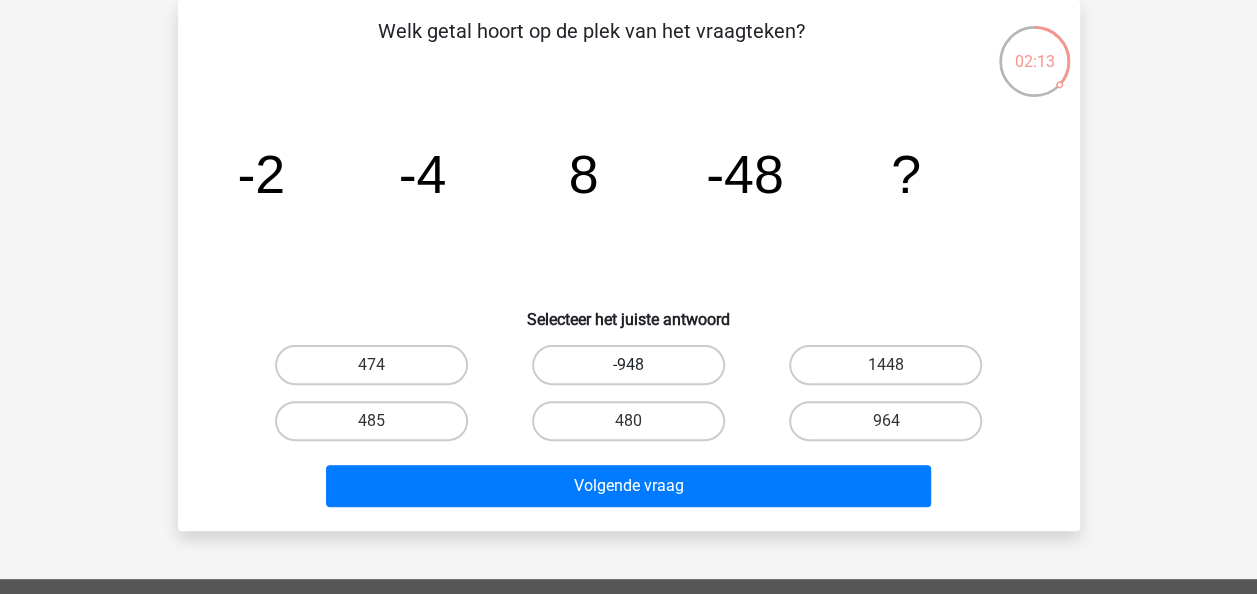 click on "-948" at bounding box center (628, 365) 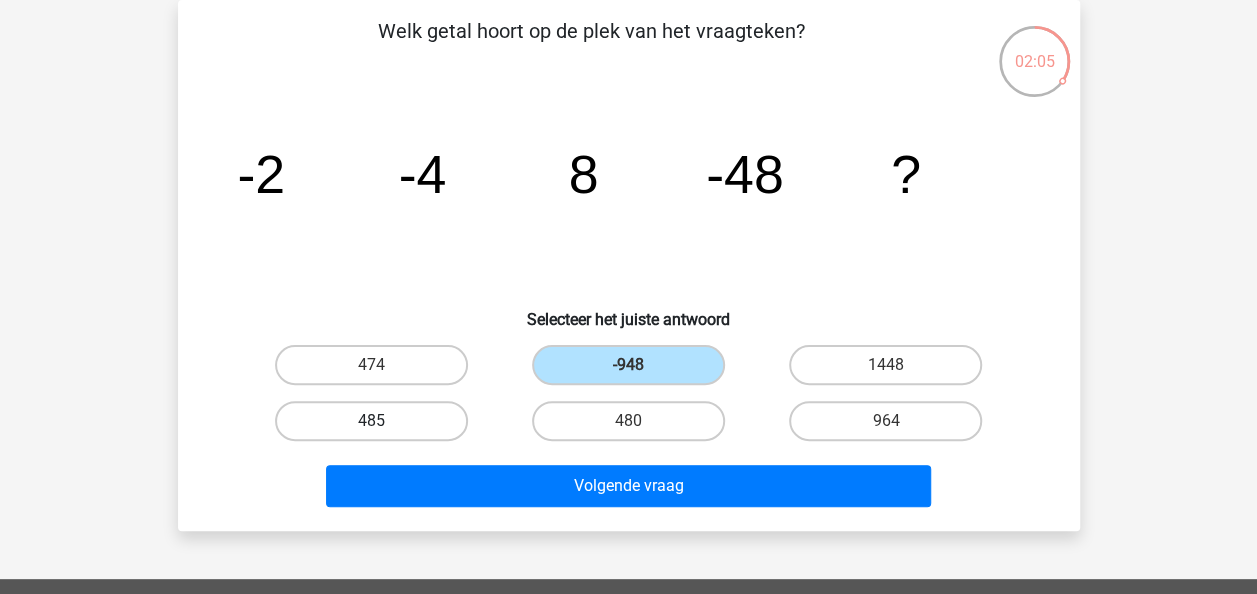 click on "485" at bounding box center [371, 421] 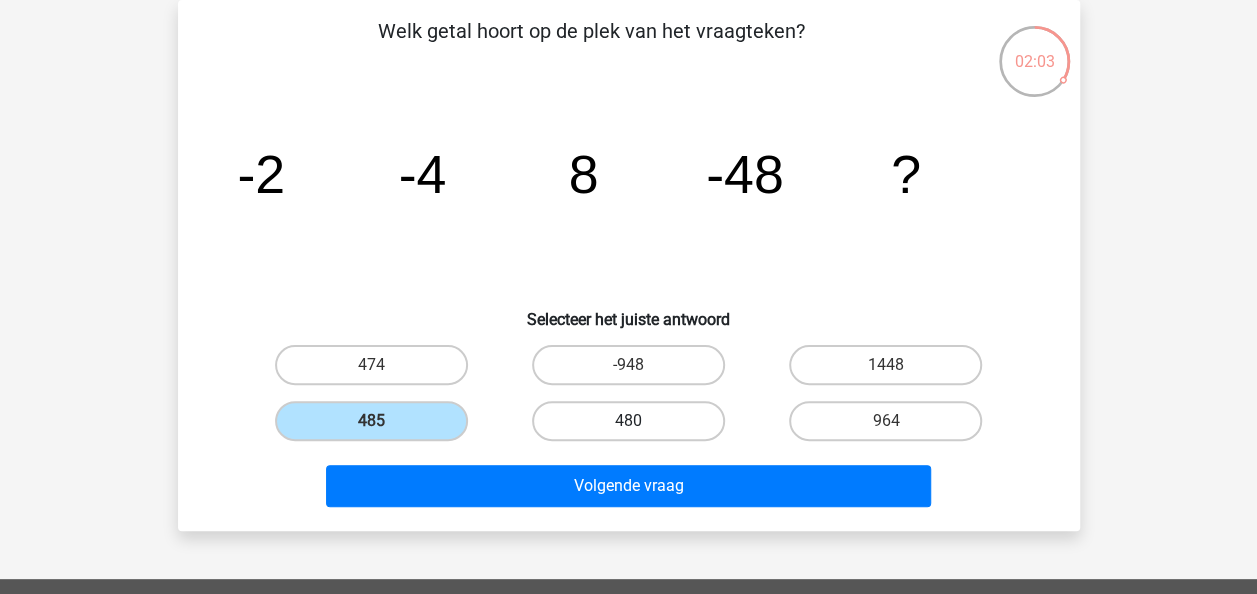 click on "480" at bounding box center (628, 421) 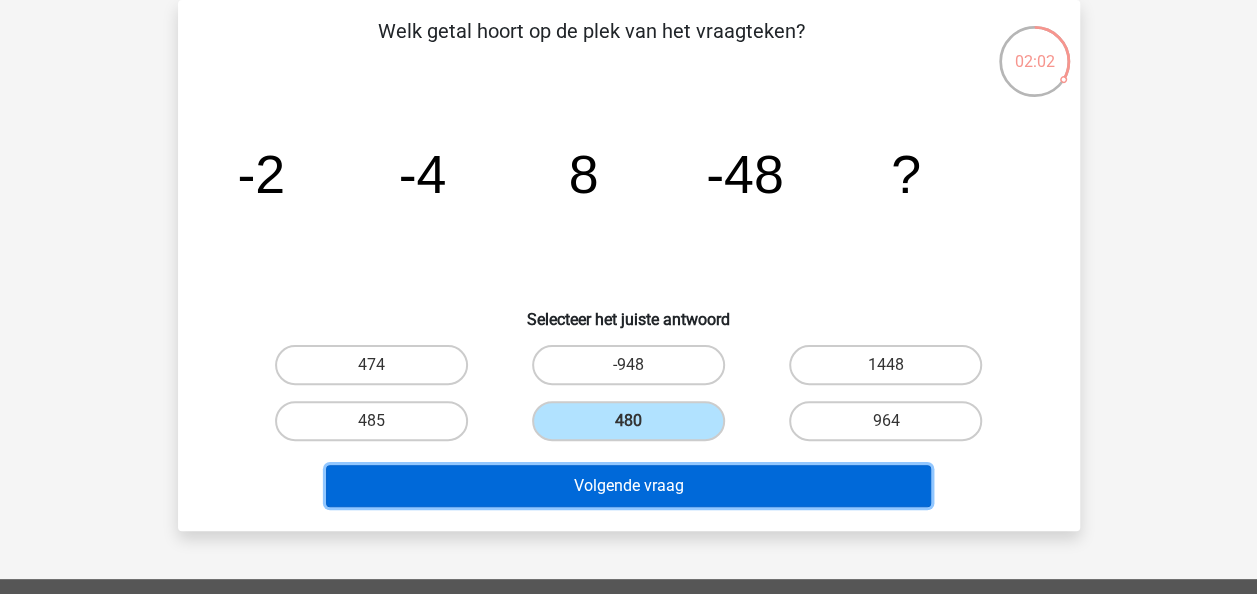 click on "Volgende vraag" at bounding box center (628, 486) 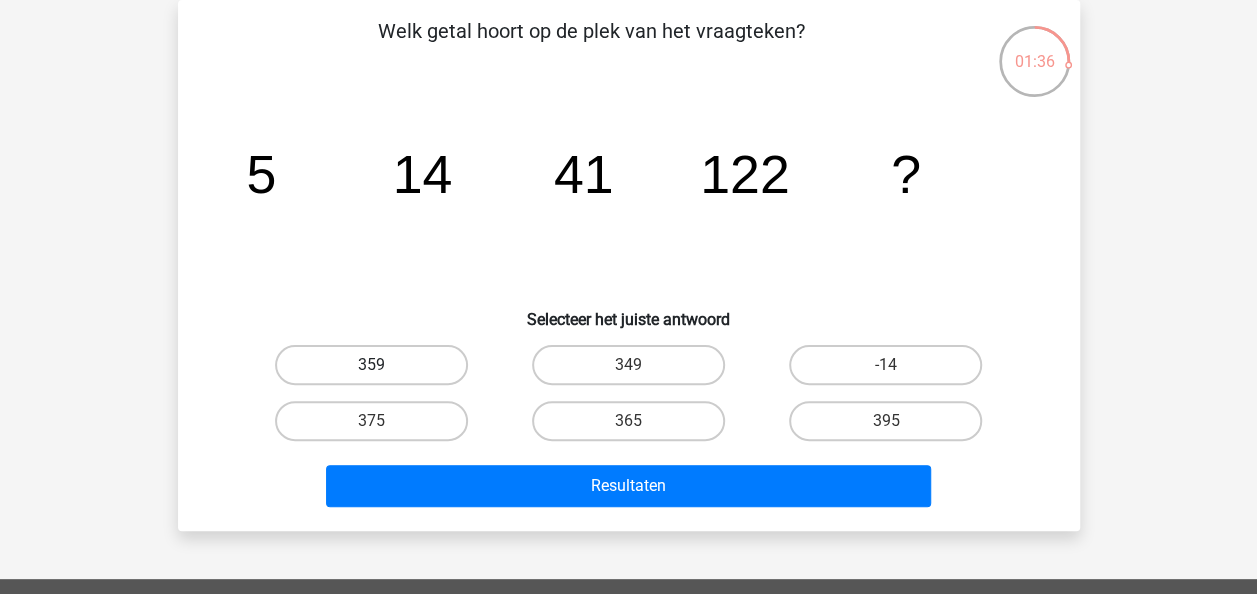 click on "359" at bounding box center [371, 365] 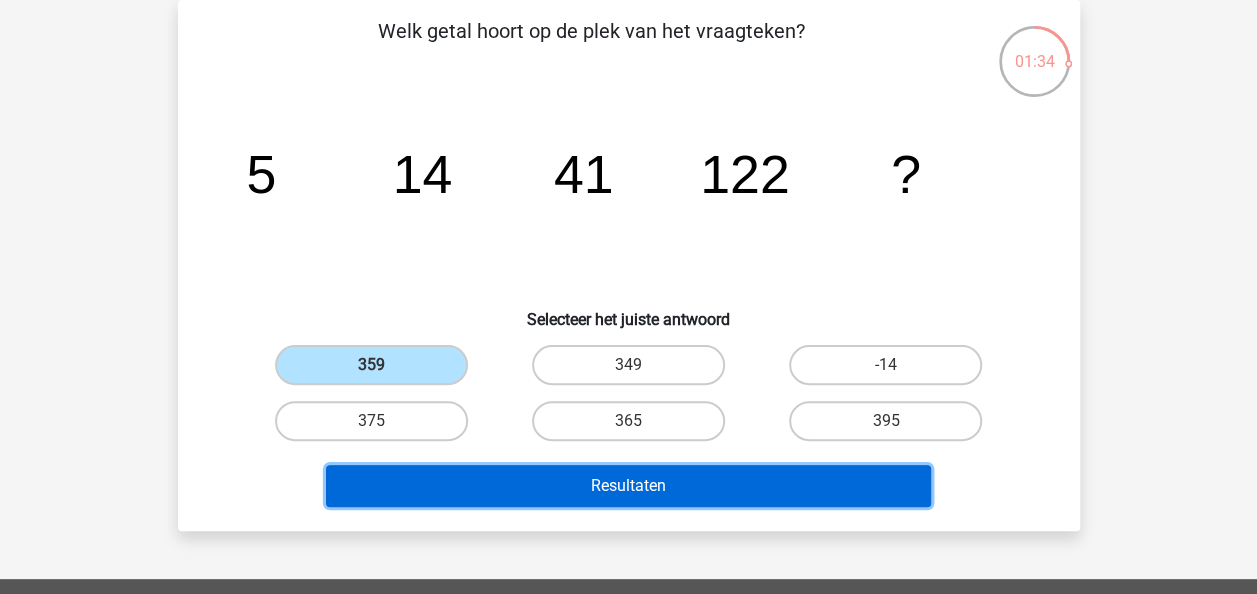 click on "Resultaten" at bounding box center (628, 486) 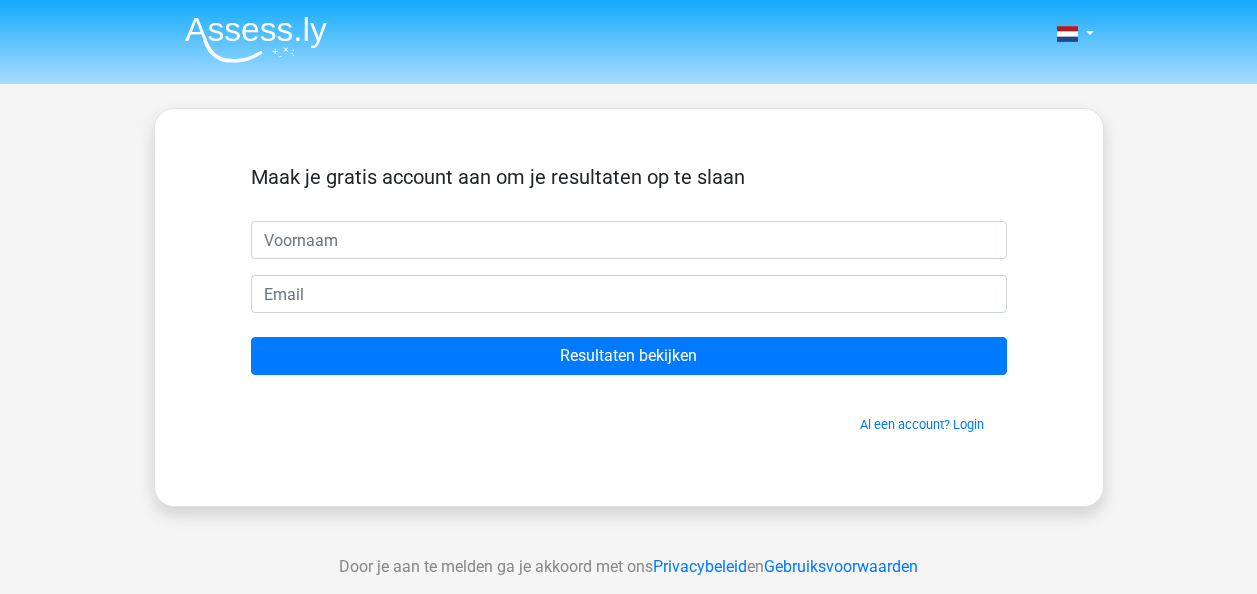 scroll, scrollTop: 0, scrollLeft: 0, axis: both 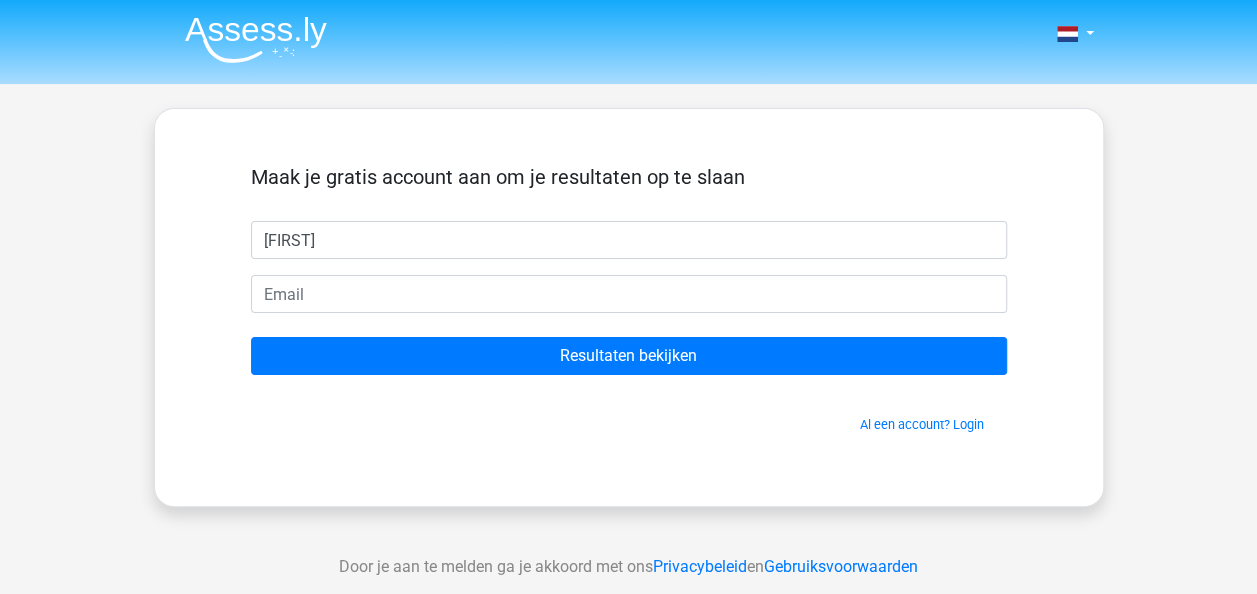 type on "yasmin" 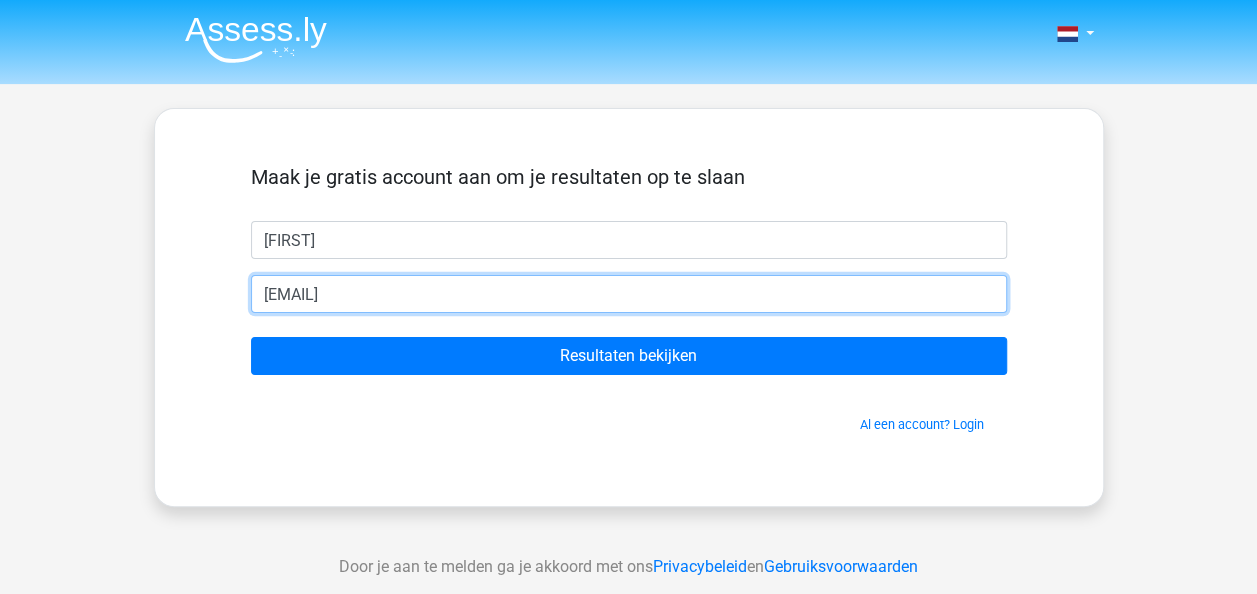 type on "[USERNAME]@[DOMAIN]" 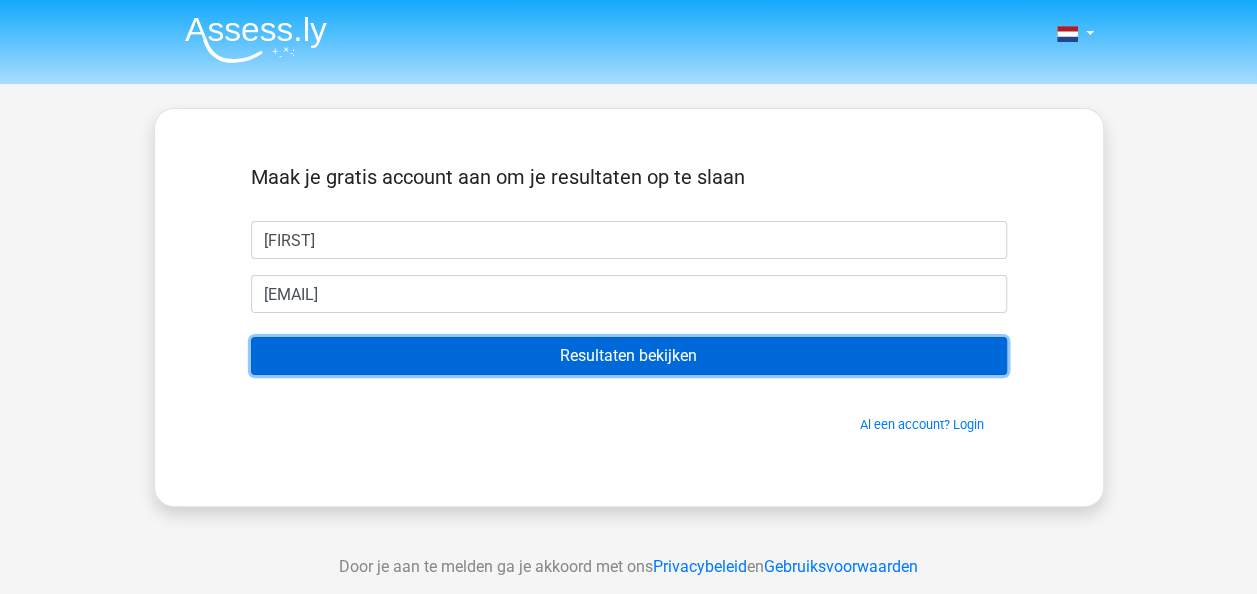 click on "Resultaten bekijken" at bounding box center [629, 356] 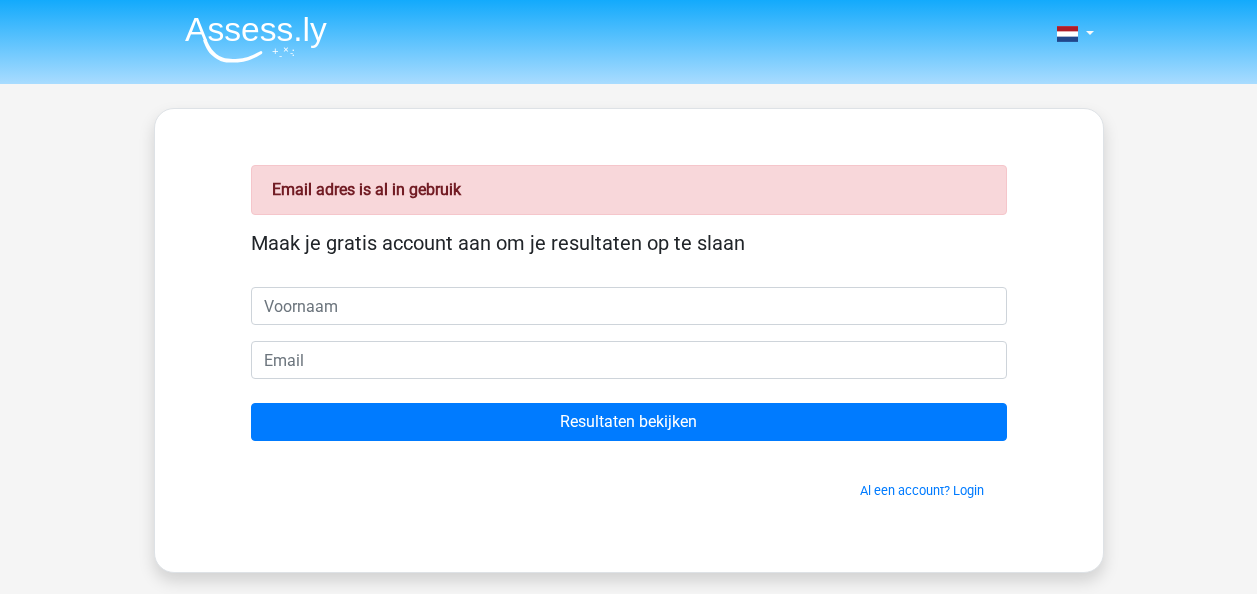 scroll, scrollTop: 0, scrollLeft: 0, axis: both 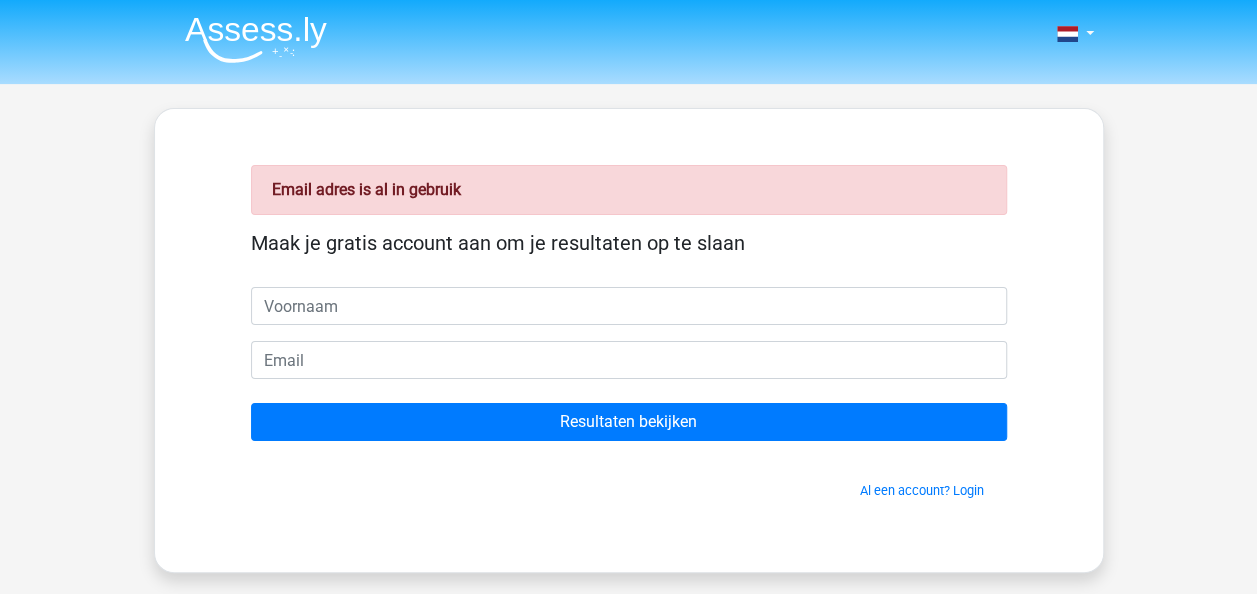 click on "Email adres is al in gebruik
Maak je gratis account aan om je resultaten op te slaan
Resultaten bekijken
Al een account? Login" at bounding box center [629, 340] 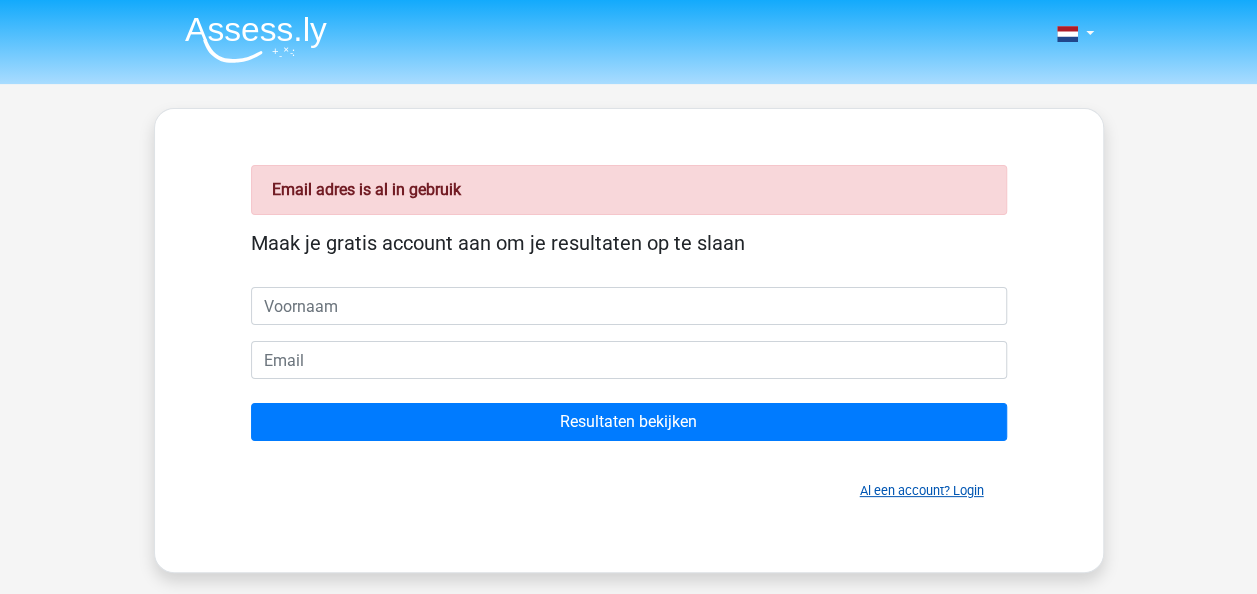 click on "Al een account? Login" at bounding box center (922, 490) 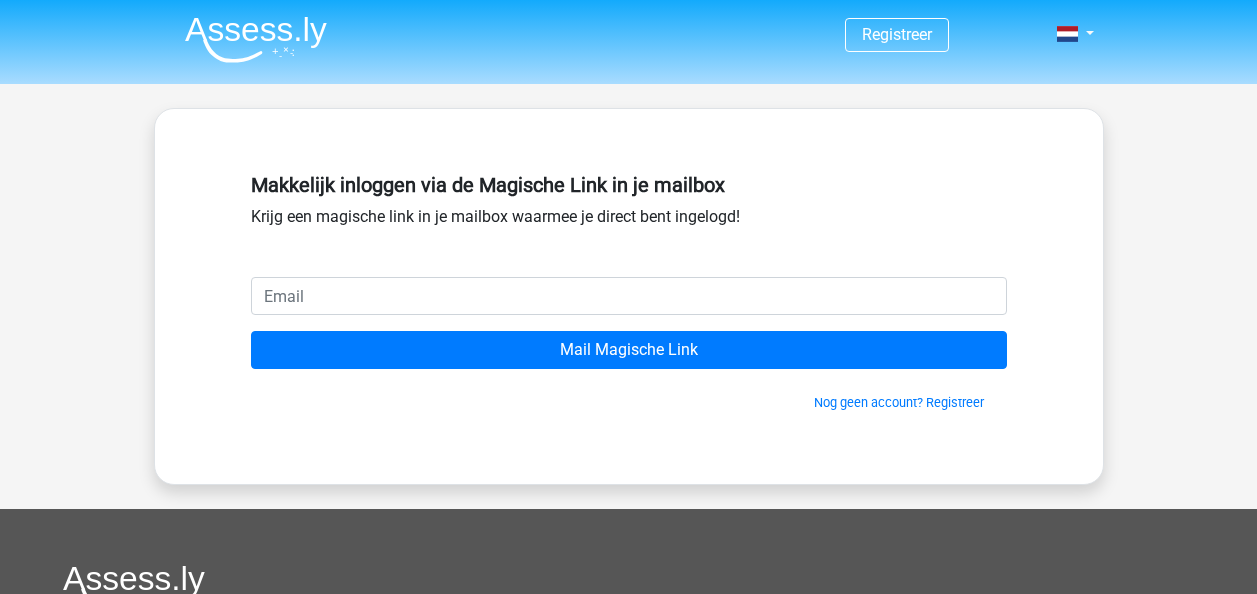 scroll, scrollTop: 0, scrollLeft: 0, axis: both 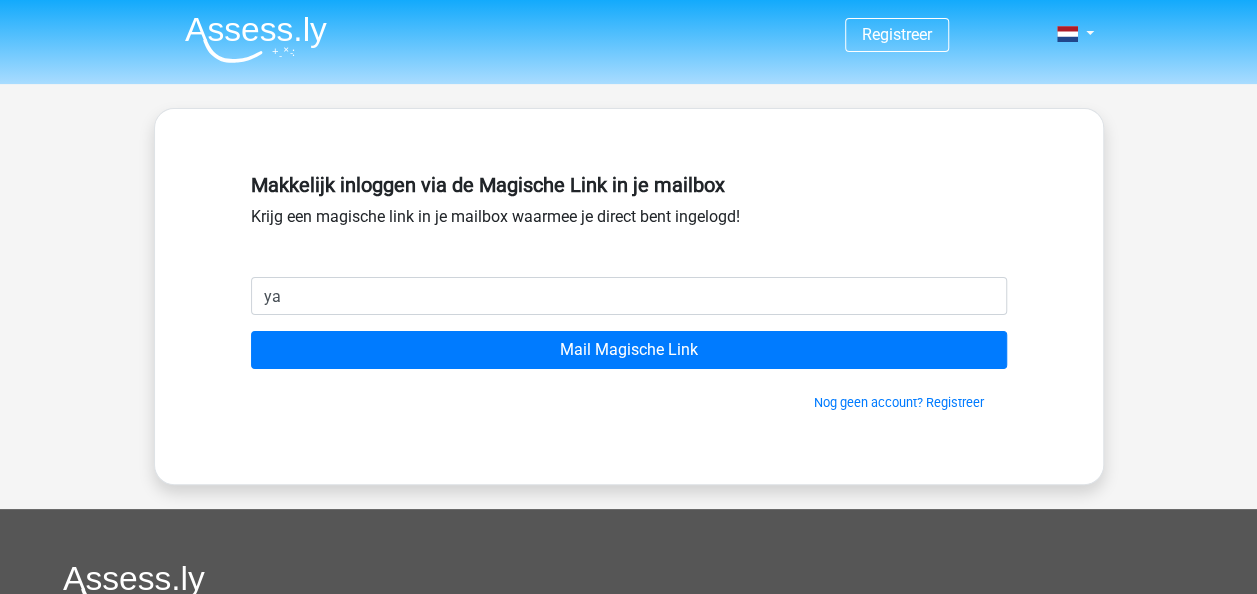 type on "[USERNAME]@[DOMAIN]" 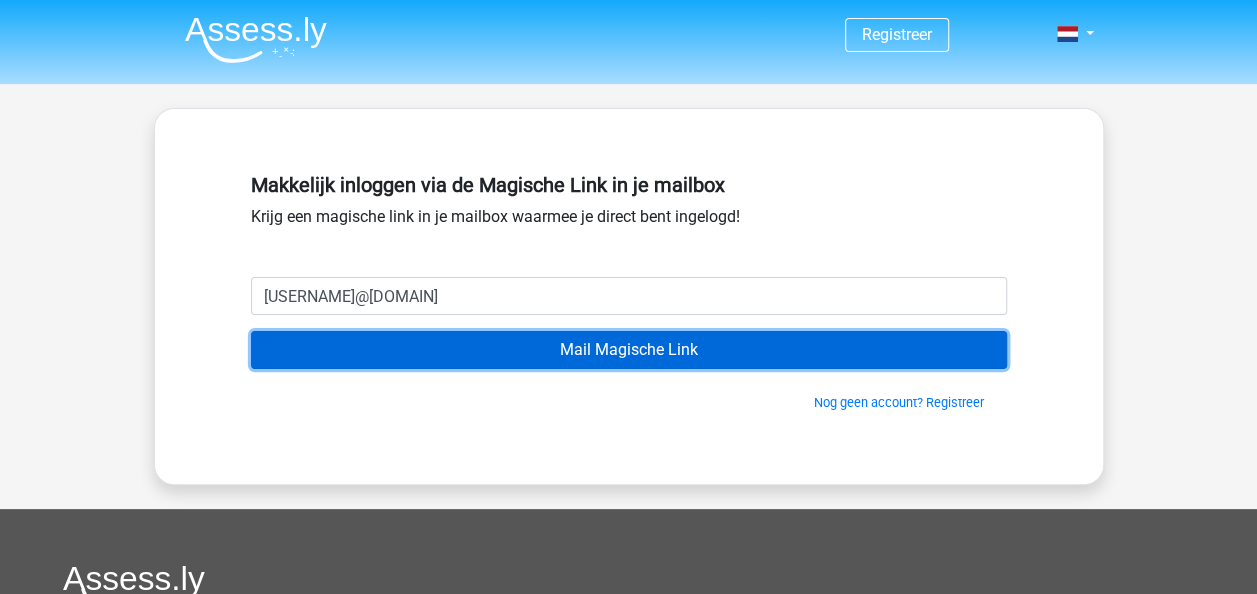 click on "Mail Magische Link" at bounding box center (629, 350) 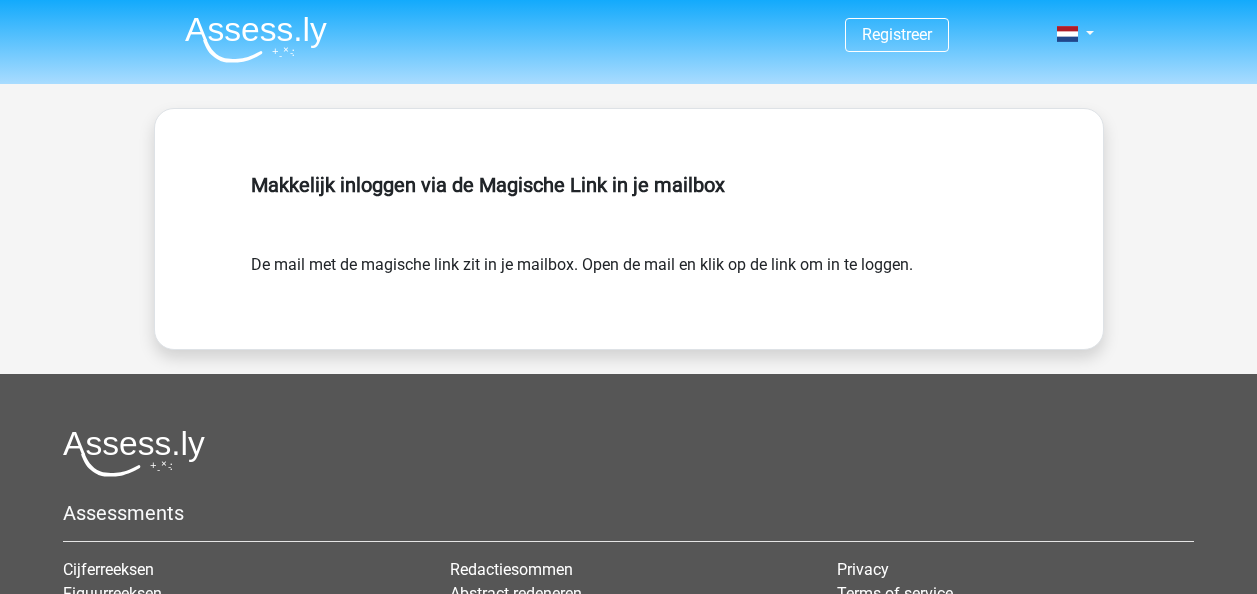scroll, scrollTop: 0, scrollLeft: 0, axis: both 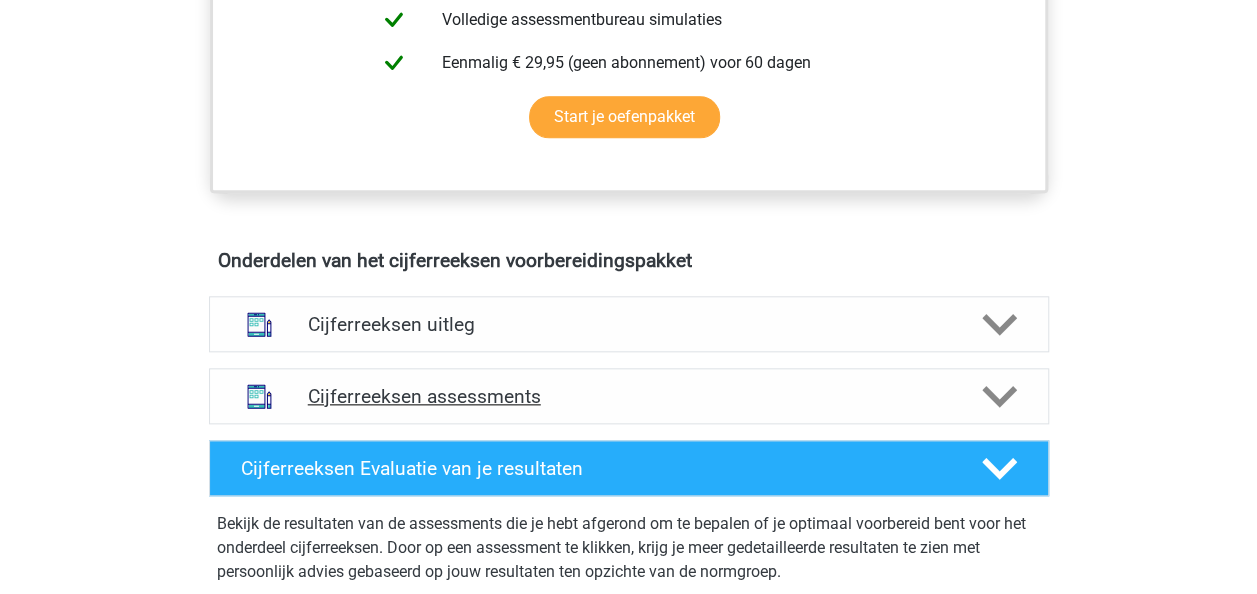 click on "Cijferreeksen assessments" at bounding box center [629, 396] 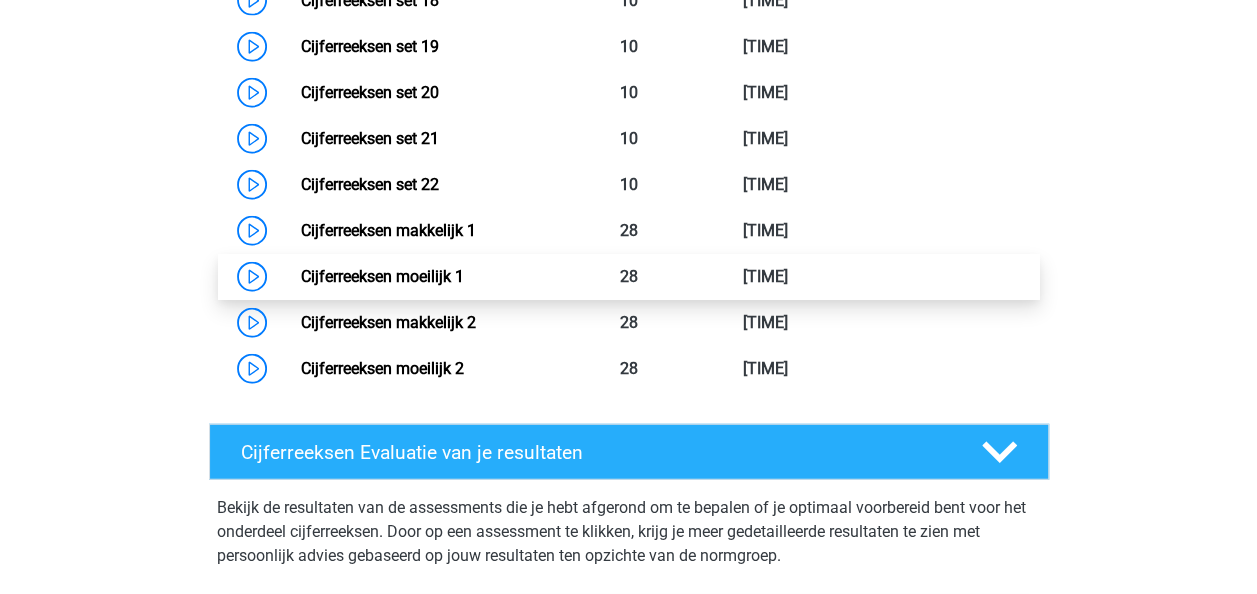 scroll, scrollTop: 2330, scrollLeft: 0, axis: vertical 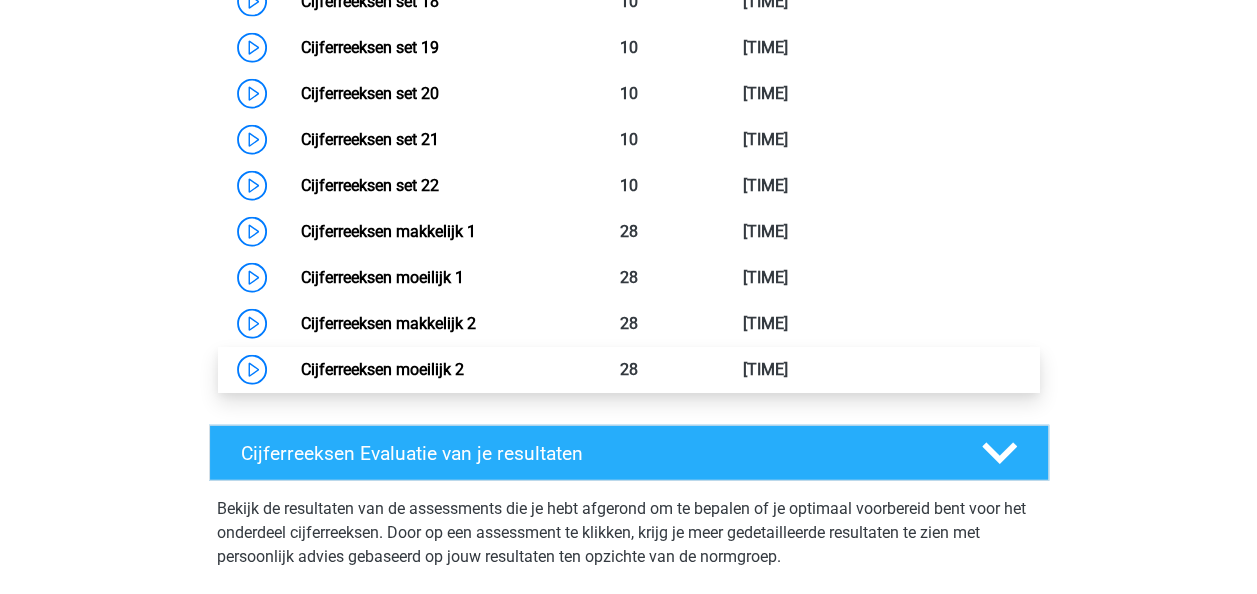 click on "Cijferreeksen
moeilijk 2" at bounding box center (382, 369) 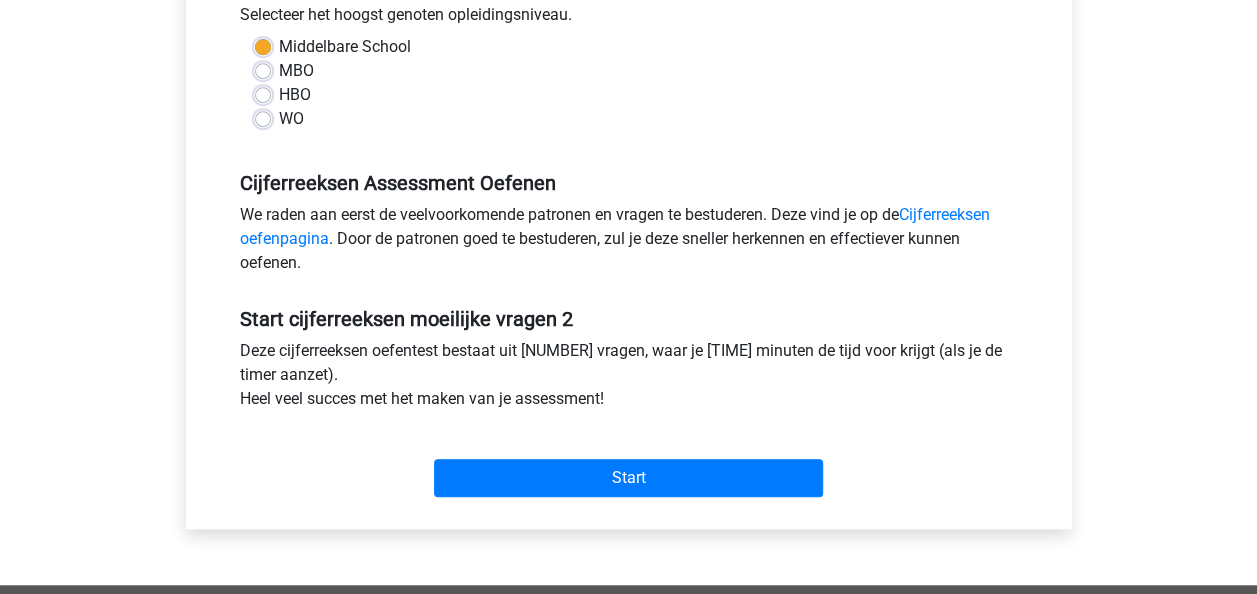 scroll, scrollTop: 497, scrollLeft: 0, axis: vertical 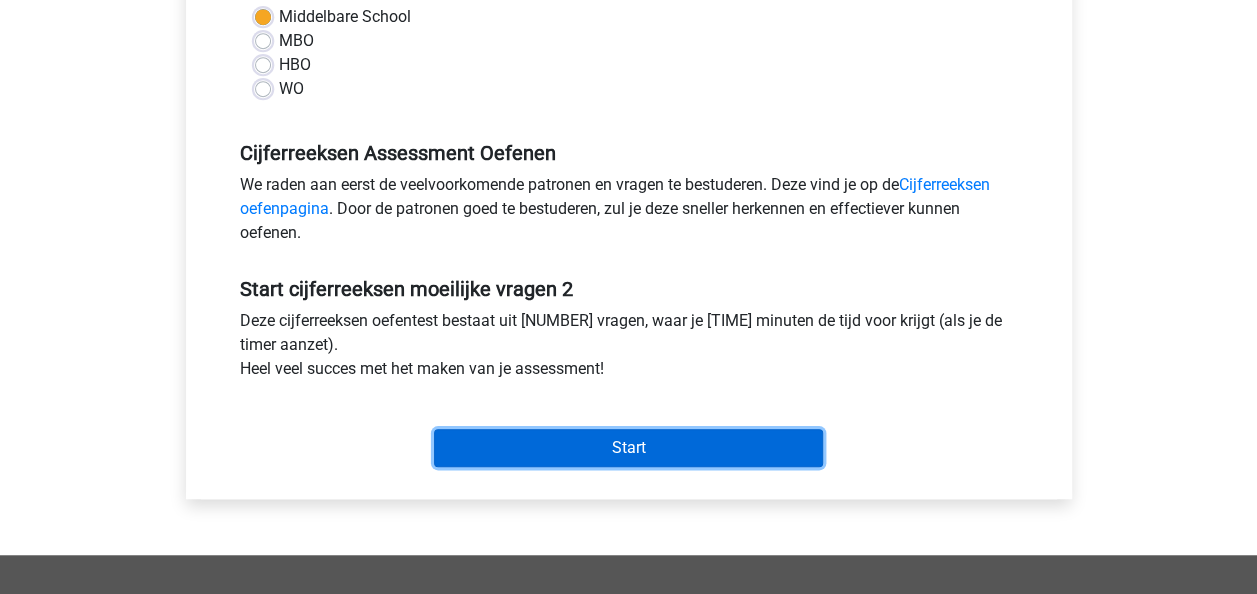 click on "Start" at bounding box center [628, 448] 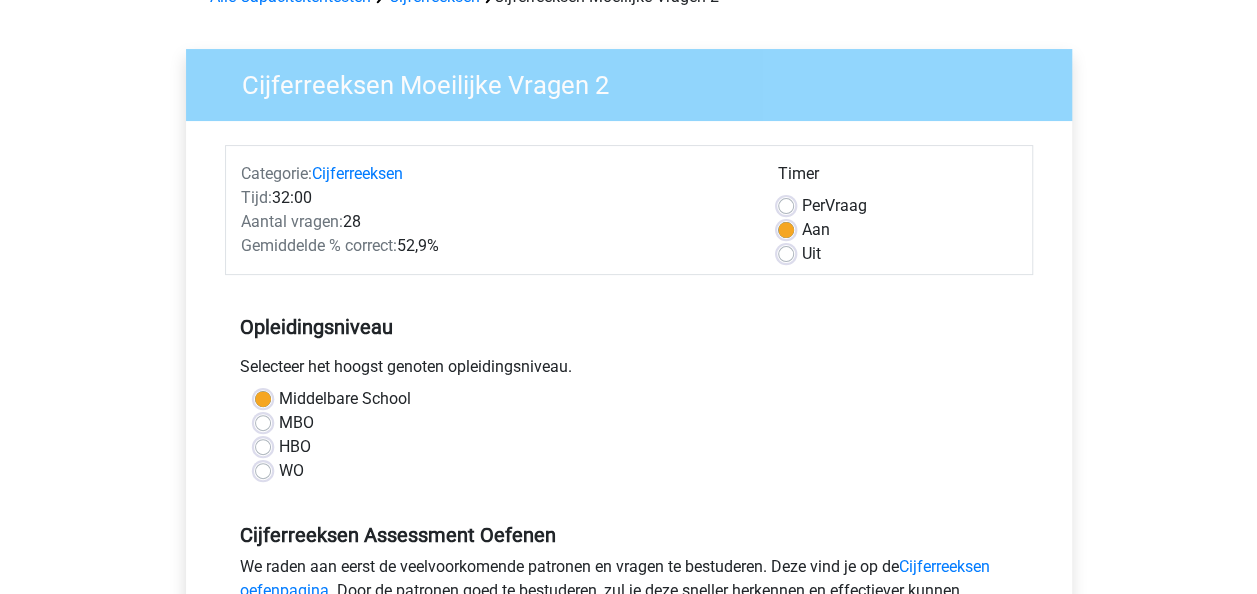 scroll, scrollTop: 111, scrollLeft: 0, axis: vertical 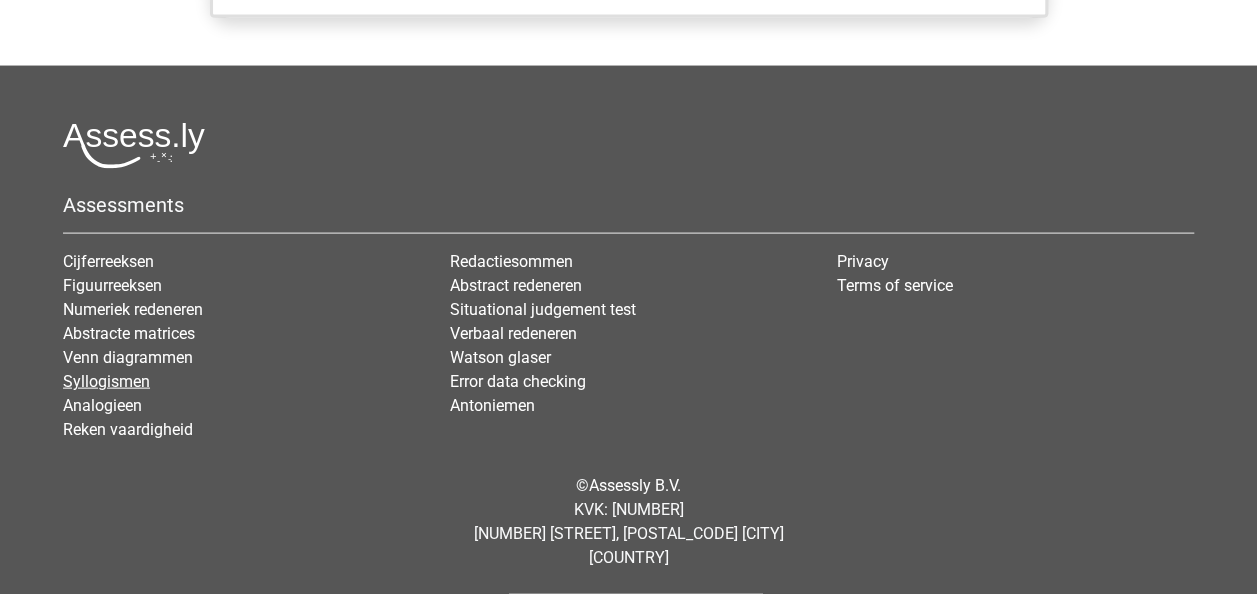 click on "Syllogismen" at bounding box center (106, 381) 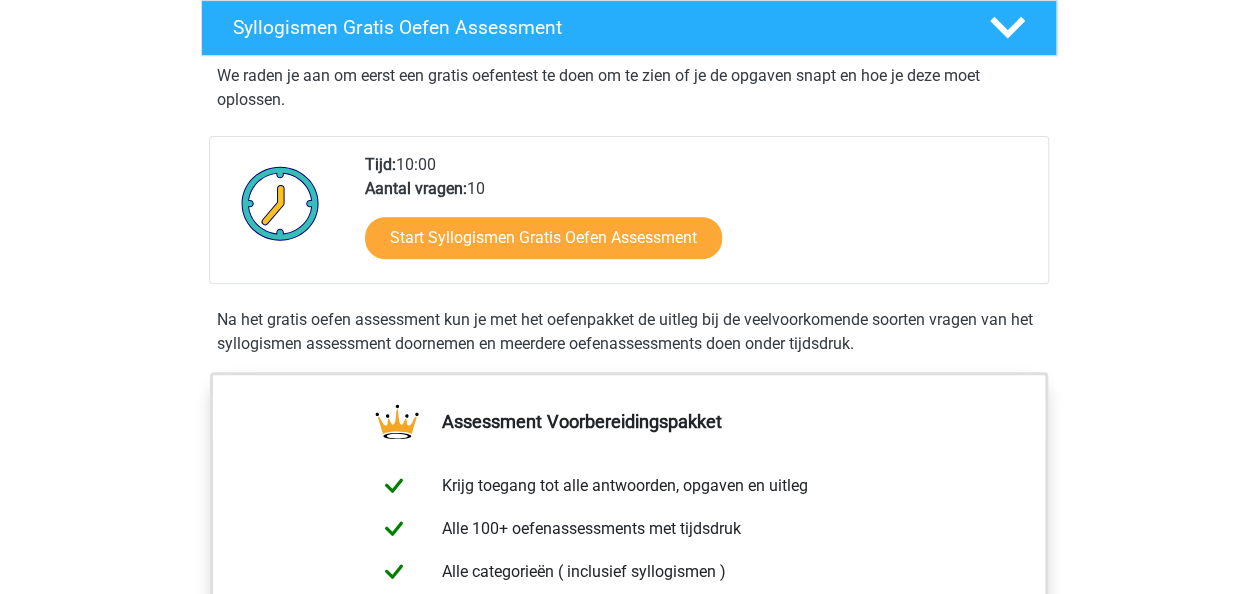 scroll, scrollTop: 290, scrollLeft: 0, axis: vertical 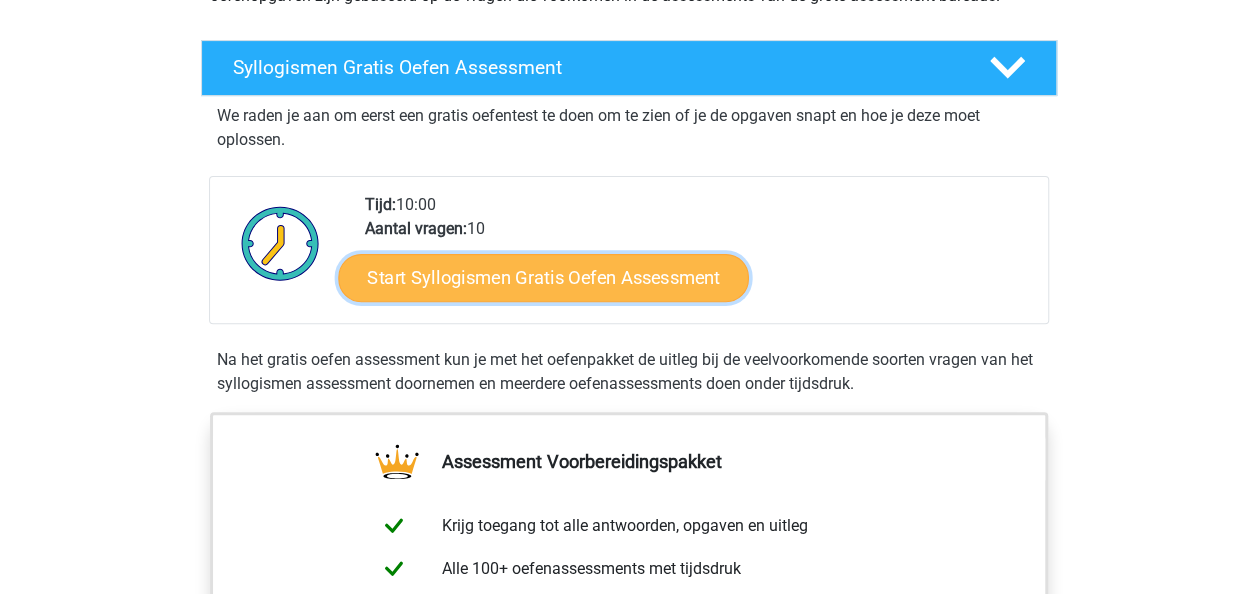 click on "Start Syllogismen
Gratis Oefen Assessment" at bounding box center [543, 277] 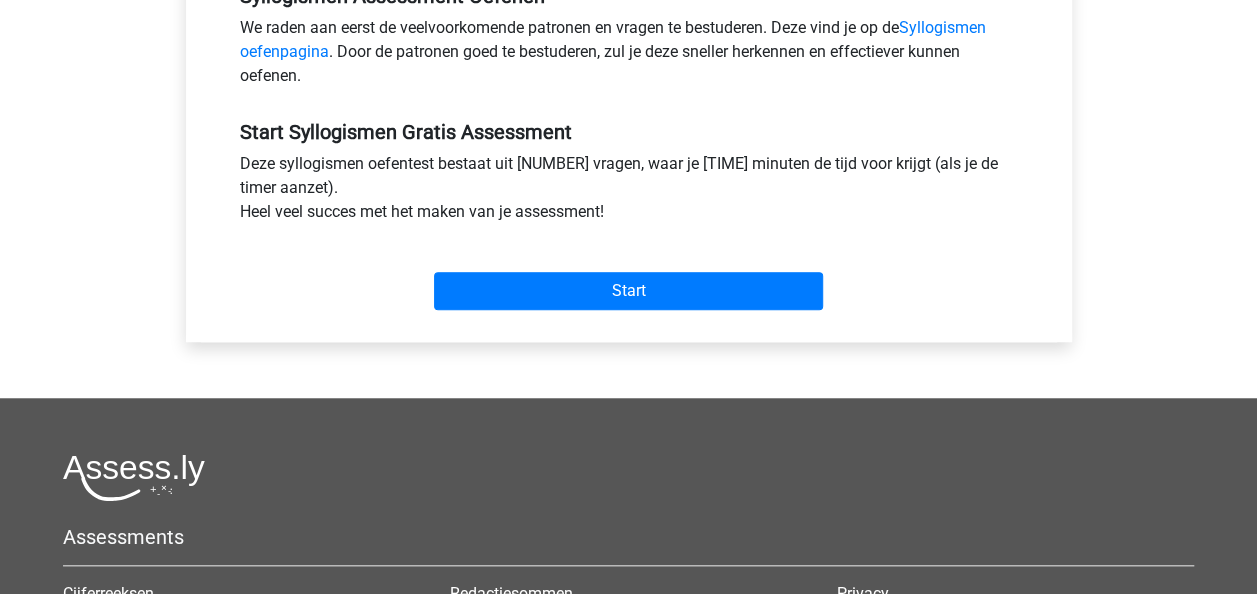 scroll, scrollTop: 691, scrollLeft: 0, axis: vertical 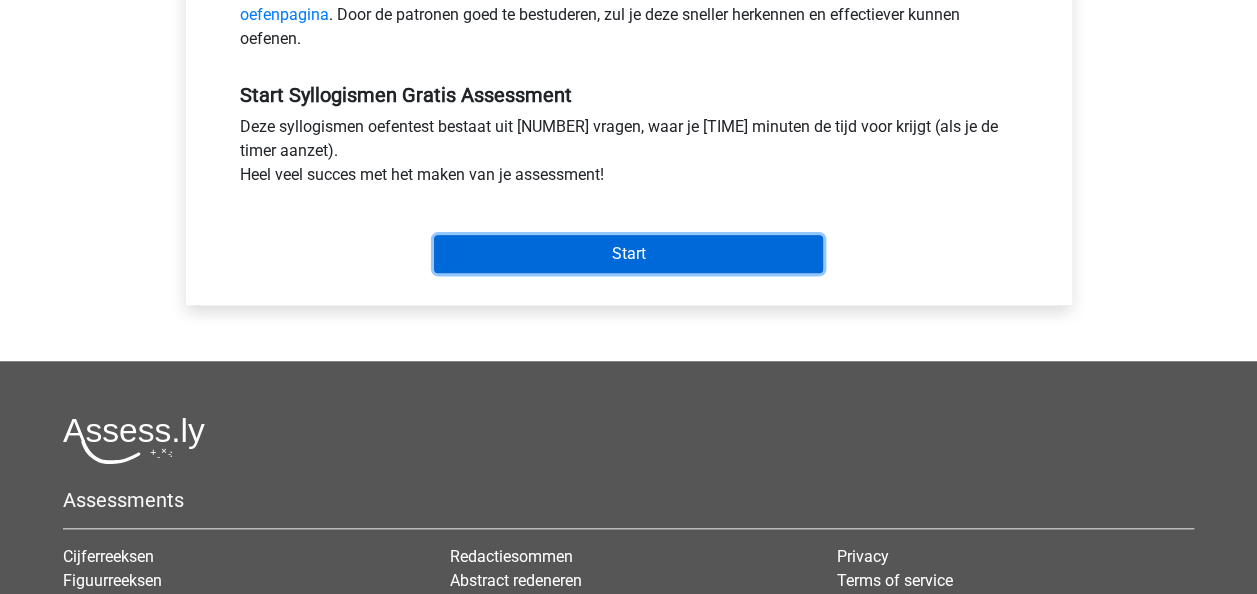 click on "Start" at bounding box center (628, 254) 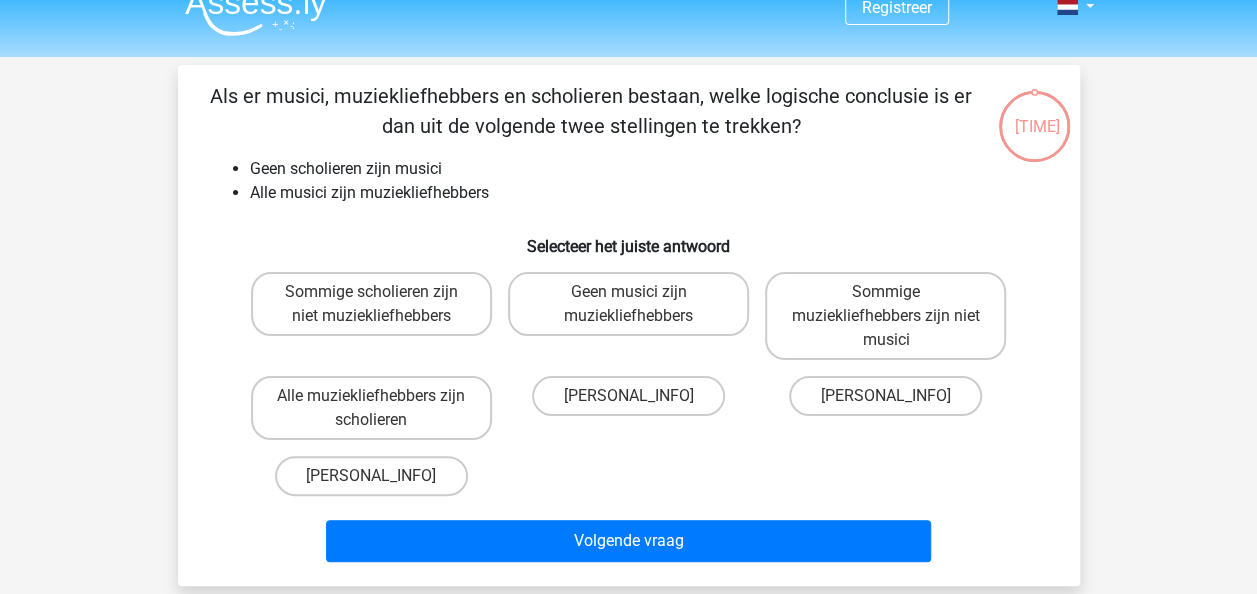 scroll, scrollTop: 27, scrollLeft: 0, axis: vertical 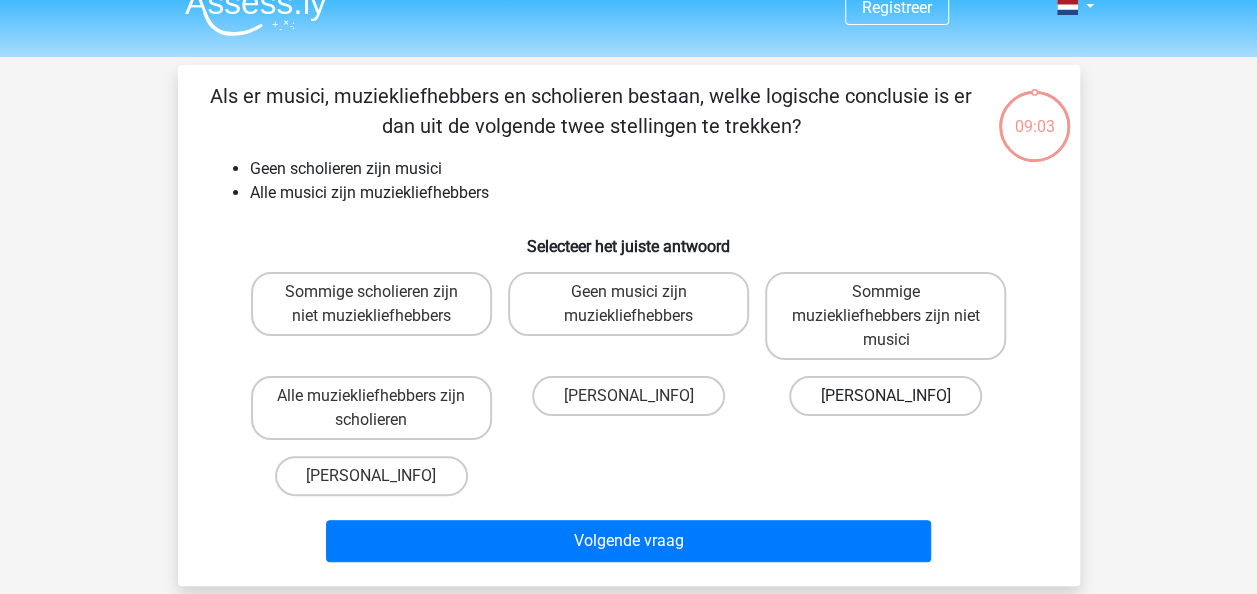 click on "[PERSONAL_INFO]" at bounding box center (885, 396) 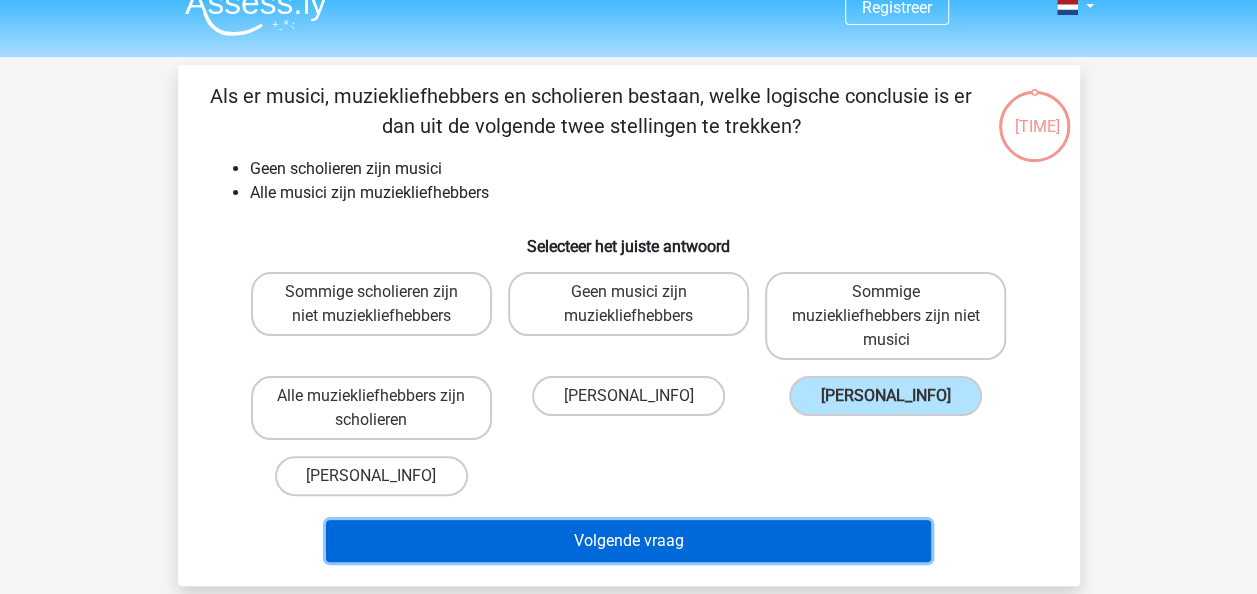 click on "Volgende vraag" at bounding box center [628, 541] 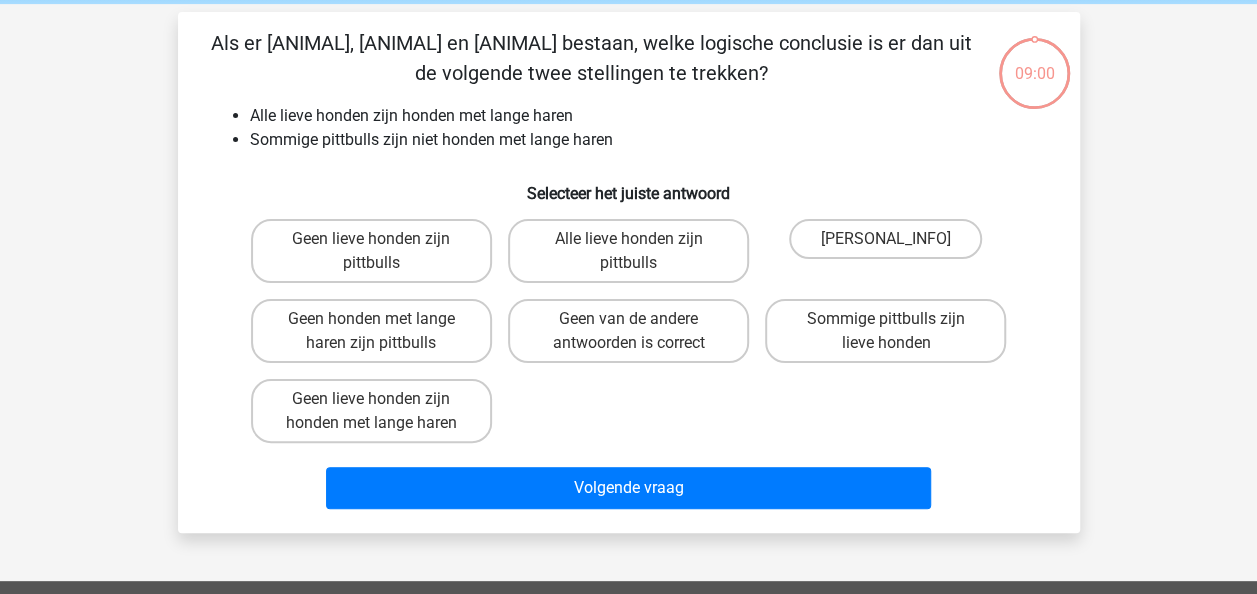 scroll, scrollTop: 92, scrollLeft: 0, axis: vertical 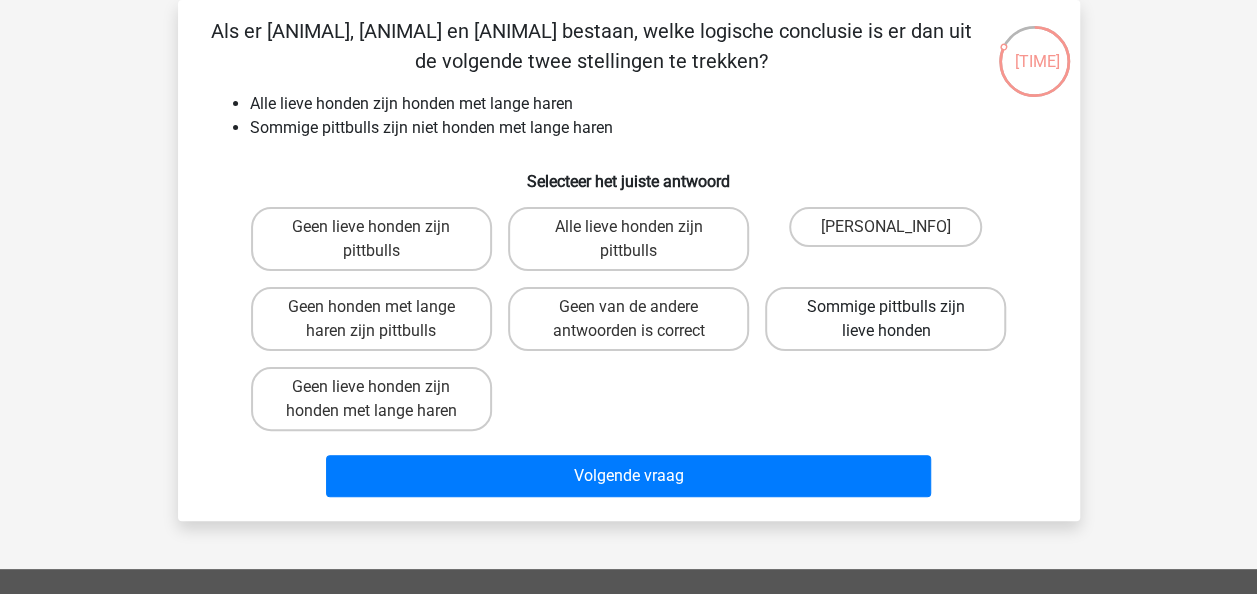 click on "Sommige pittbulls zijn lieve honden" at bounding box center [885, 319] 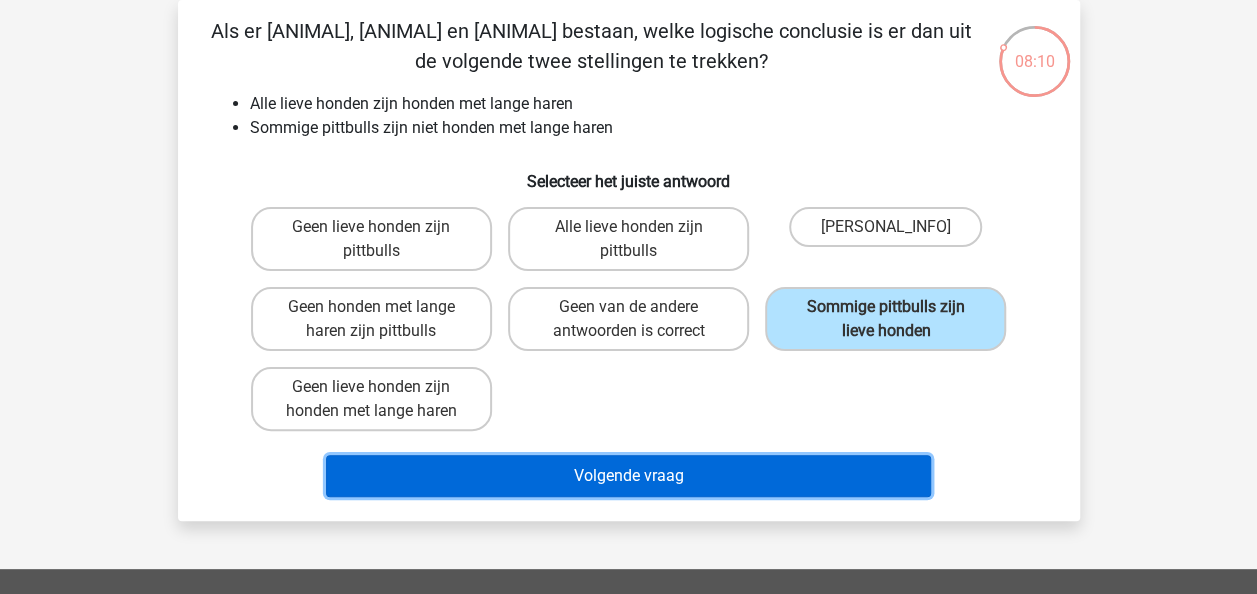 click on "Volgende vraag" at bounding box center (628, 476) 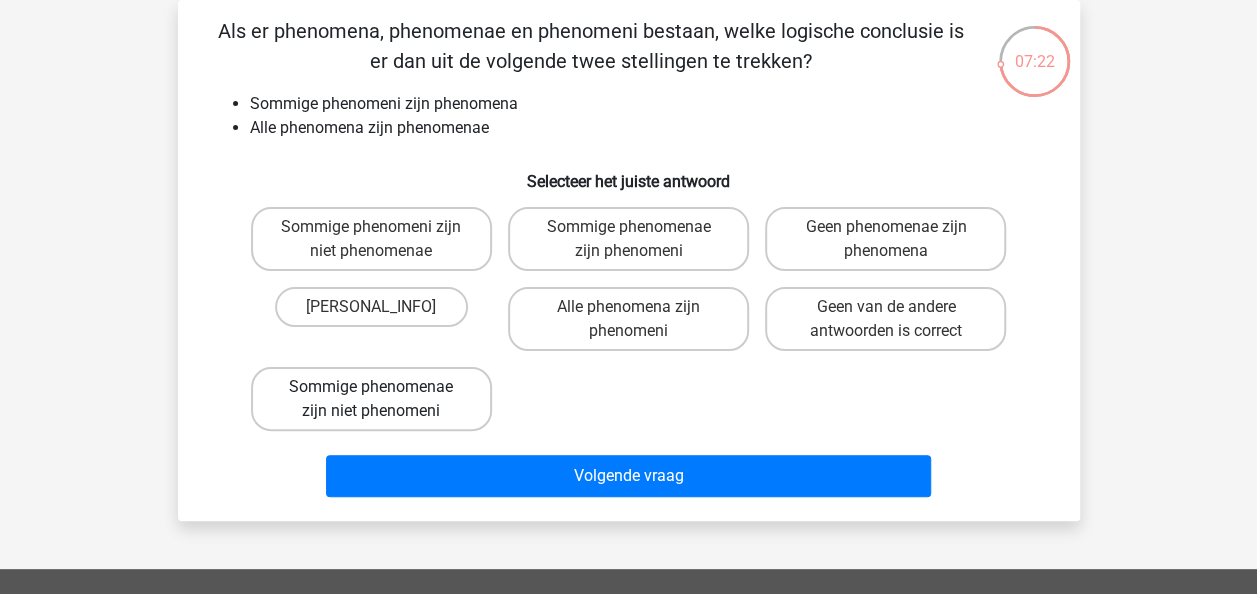click on "Sommige phenomenae zijn niet phenomeni" at bounding box center [371, 399] 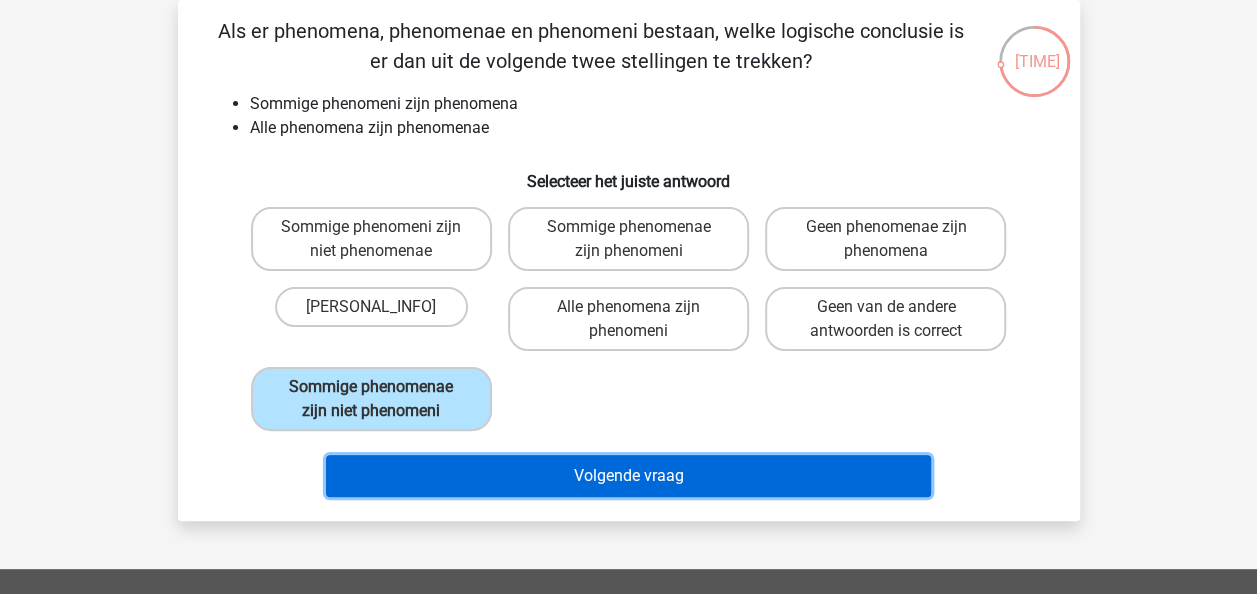 click on "Volgende vraag" at bounding box center (628, 476) 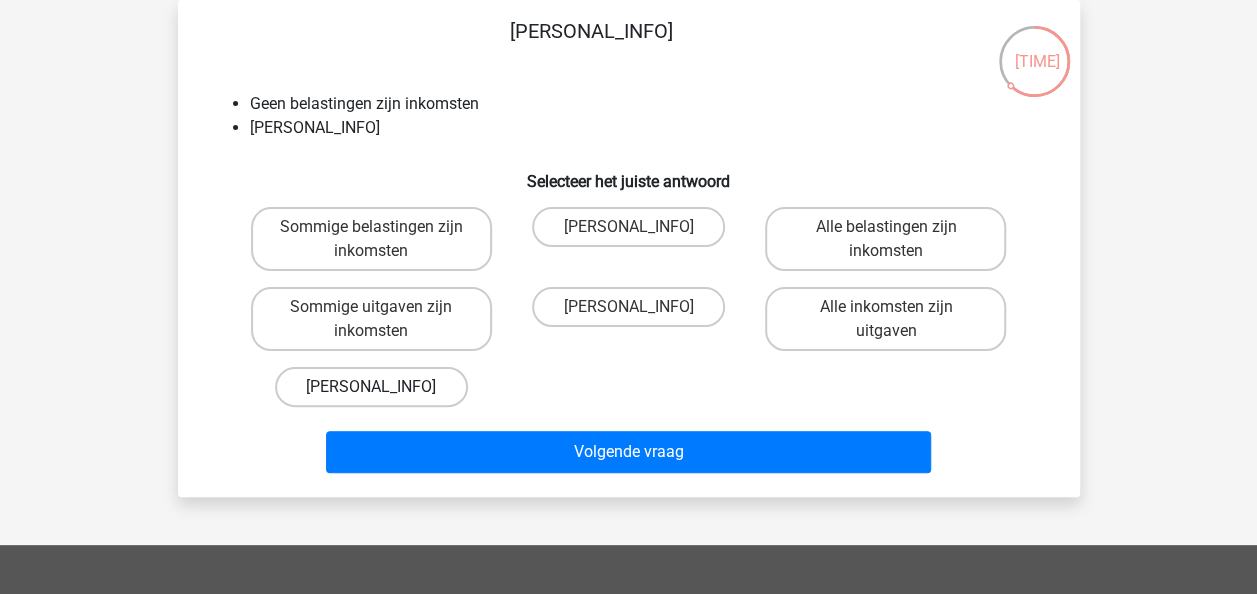 click on "[PERSONAL_INFO]" at bounding box center (371, 387) 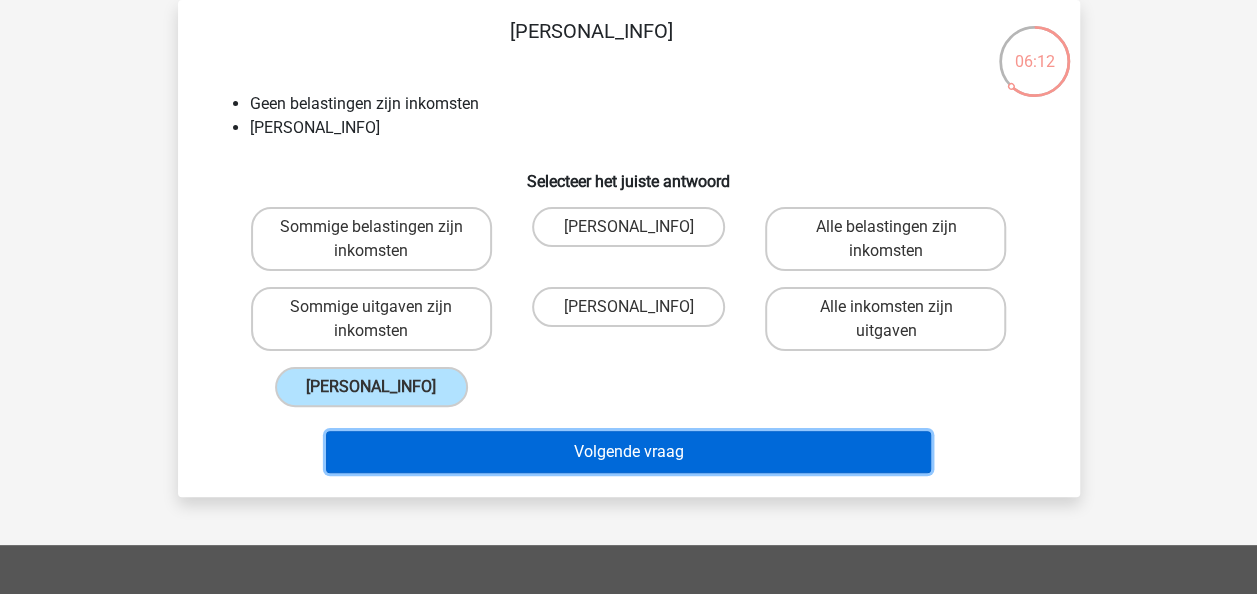 click on "Volgende vraag" at bounding box center [628, 452] 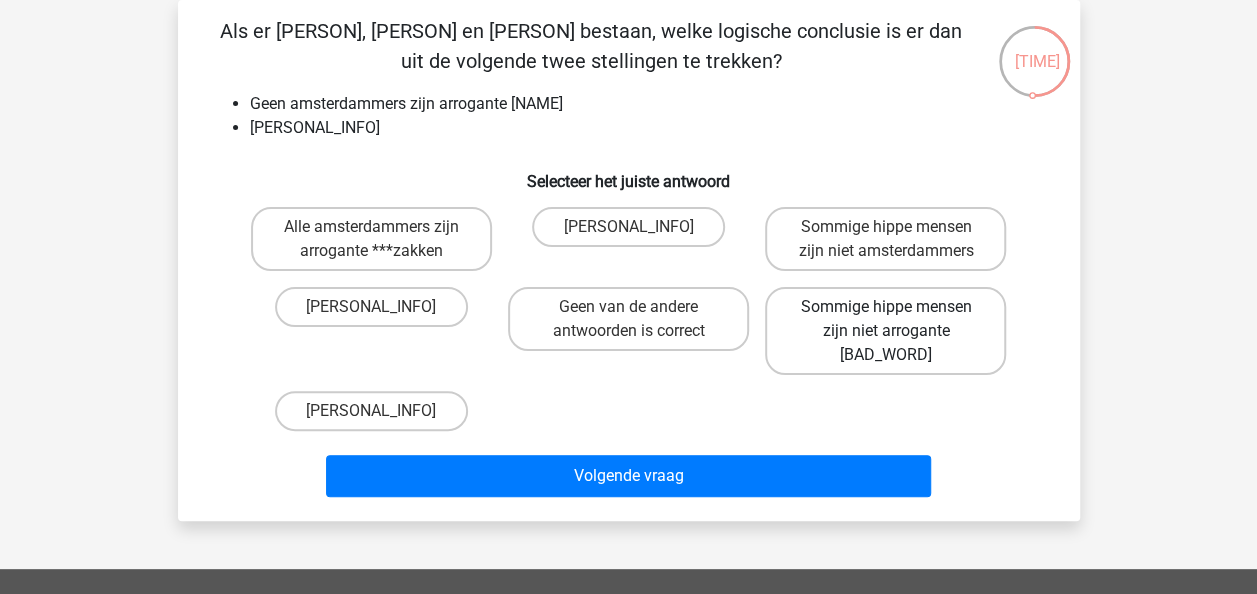 click on "Sommige hippe mensen zijn niet arrogante [BAD_WORD]" at bounding box center (885, 331) 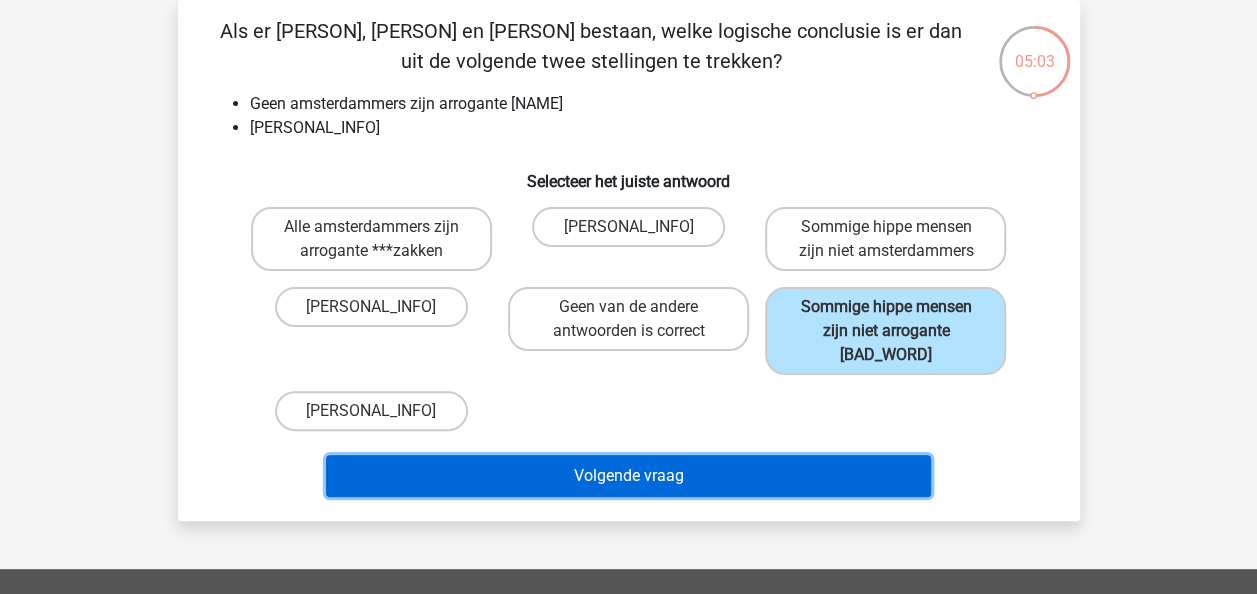 click on "Volgende vraag" at bounding box center (628, 476) 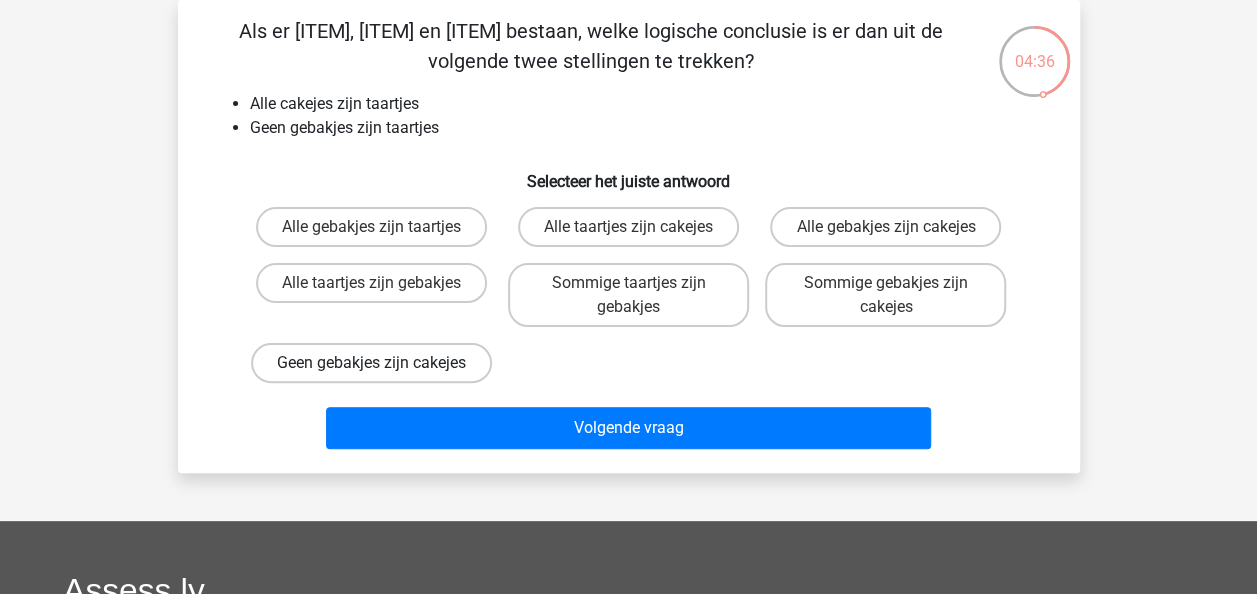 click on "Geen gebakjes zijn cakejes" at bounding box center [371, 363] 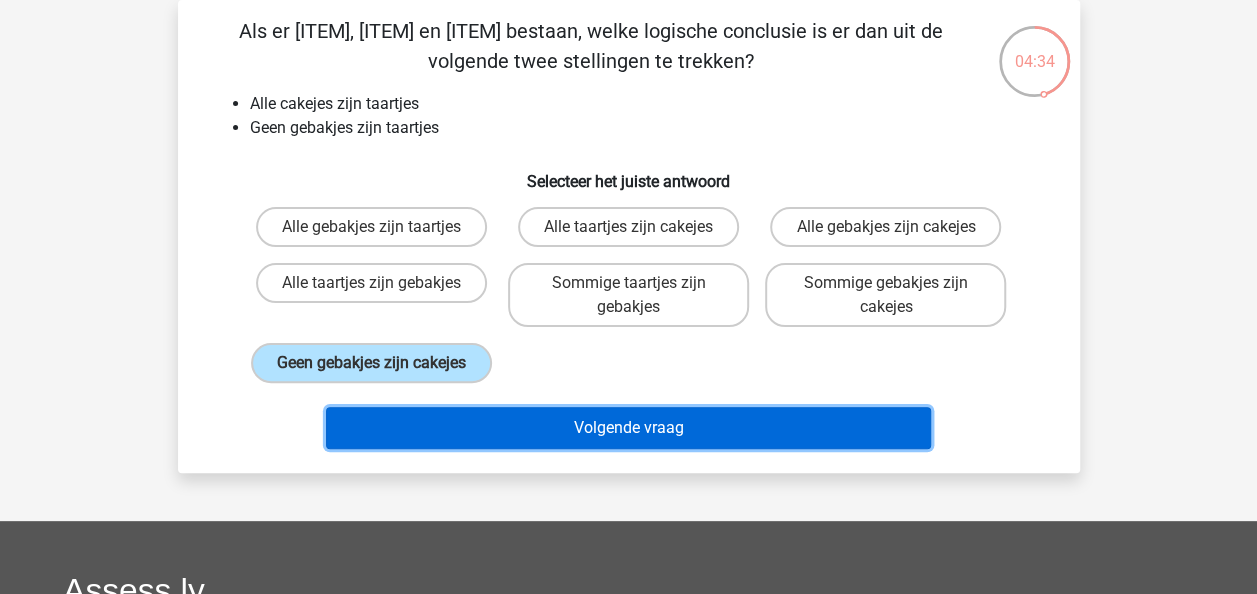 click on "Volgende vraag" at bounding box center [628, 428] 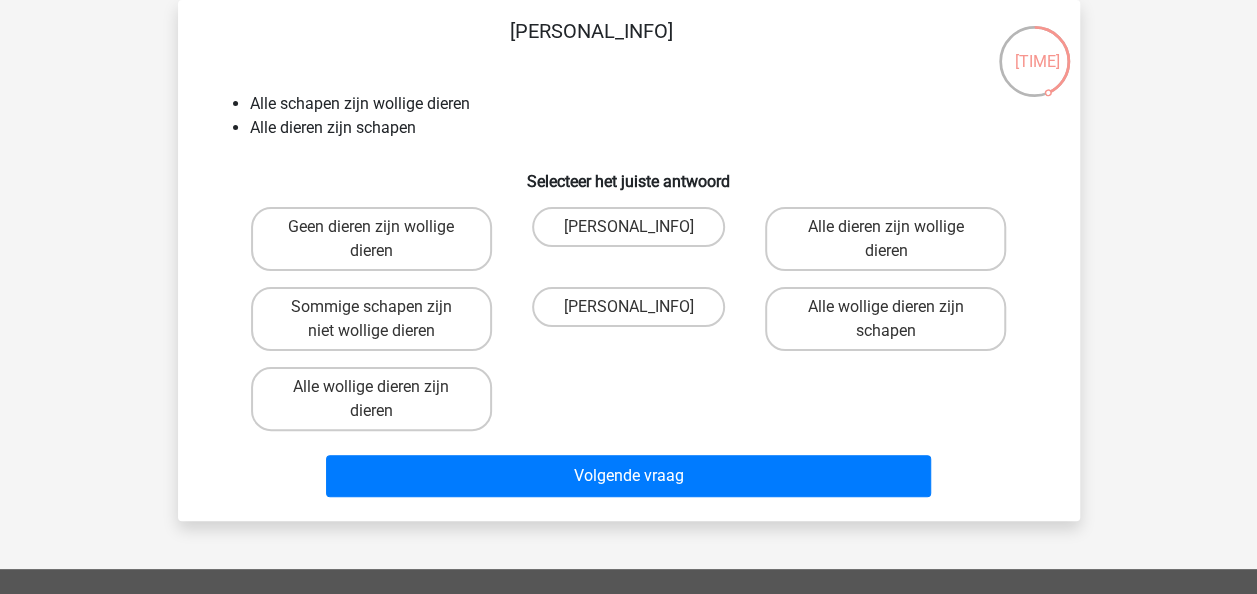 click on "Alle dieren zijn wollige dieren" at bounding box center [892, 233] 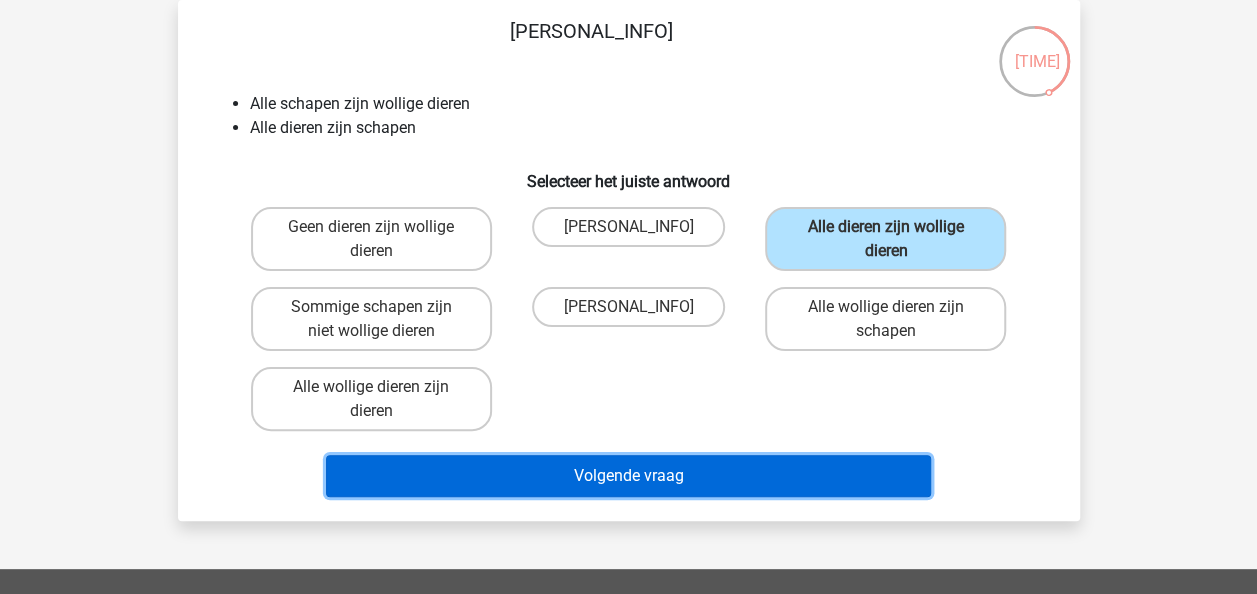 click on "Volgende vraag" at bounding box center (628, 476) 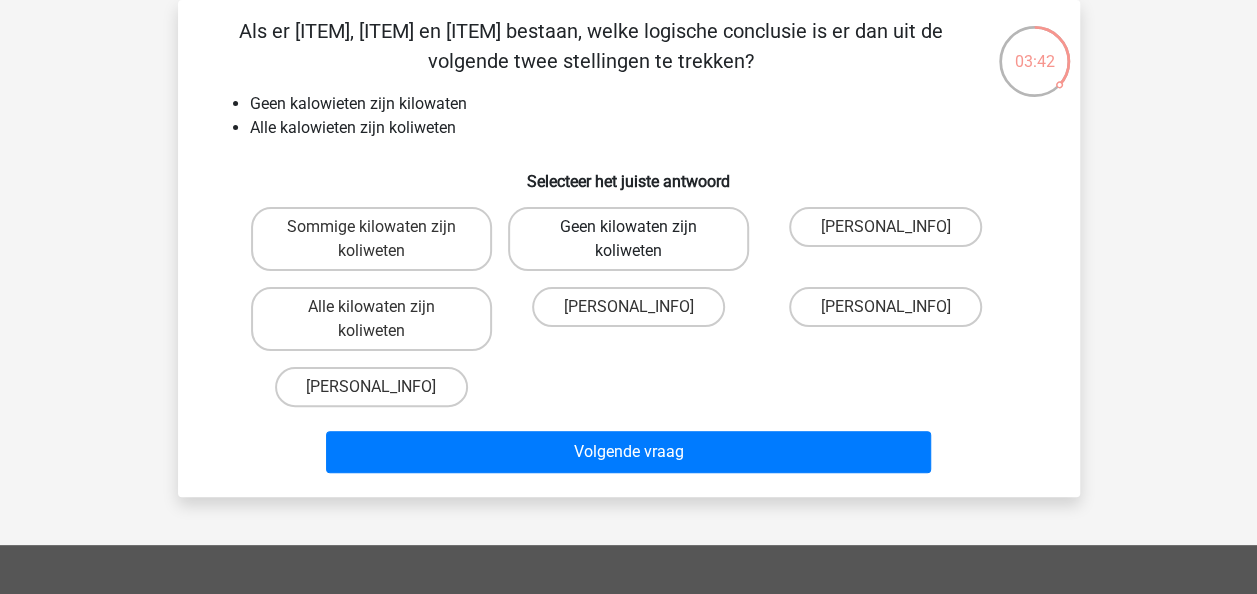 click on "Geen kilowaten zijn koliweten" at bounding box center [628, 239] 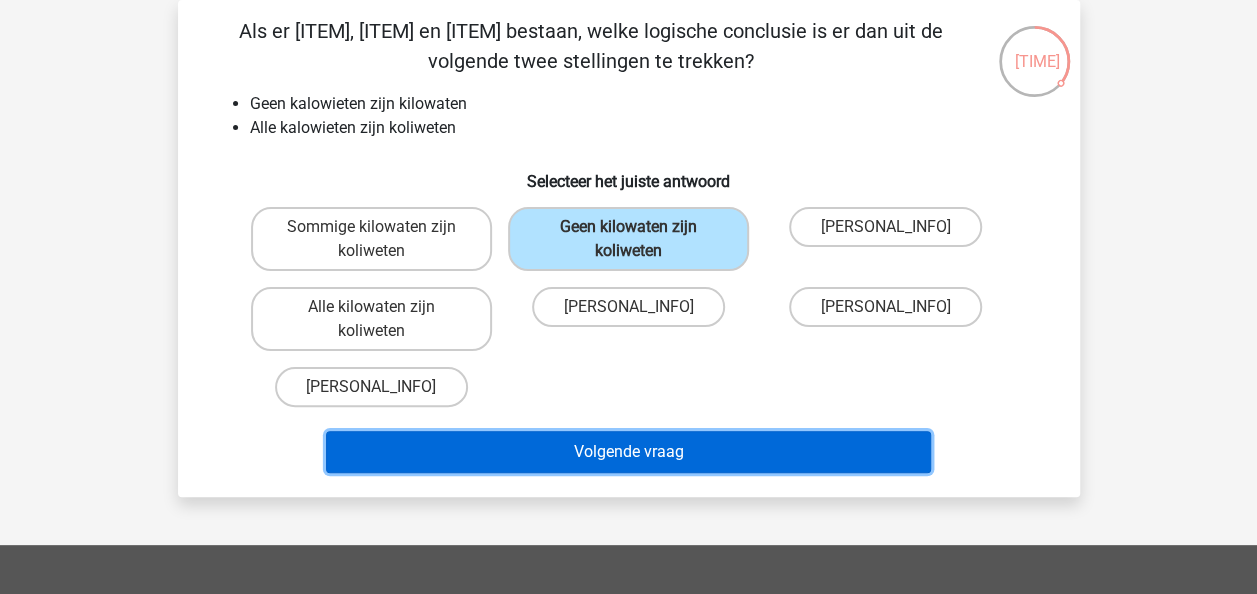 click on "Volgende vraag" at bounding box center (628, 452) 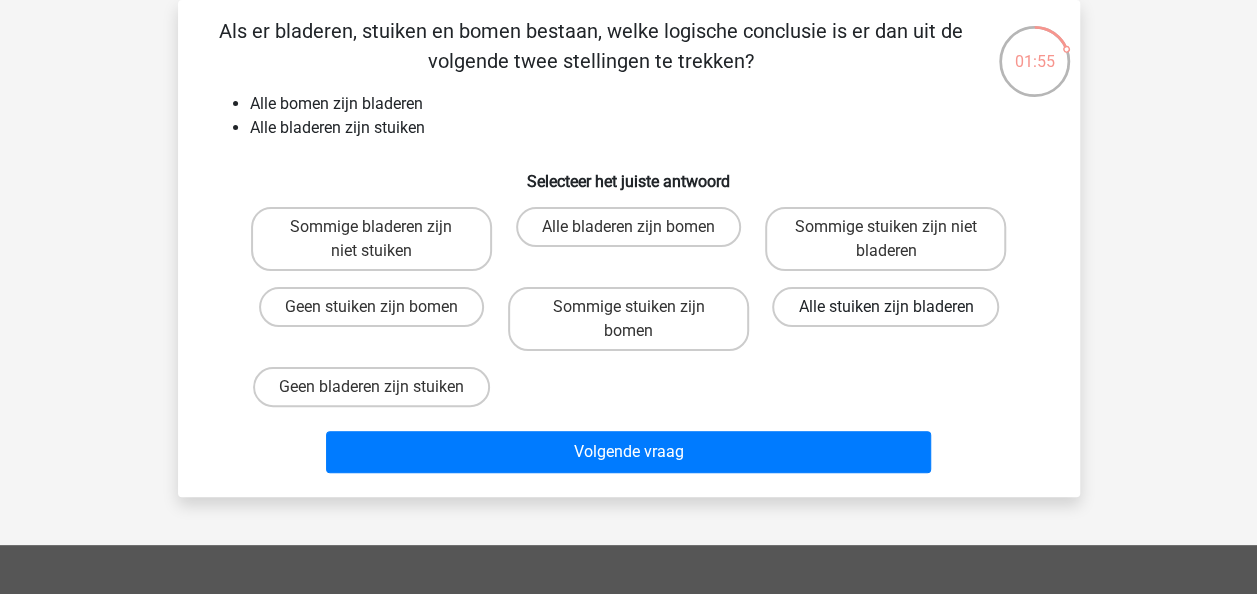 click on "Alle stuiken zijn bladeren" at bounding box center (885, 307) 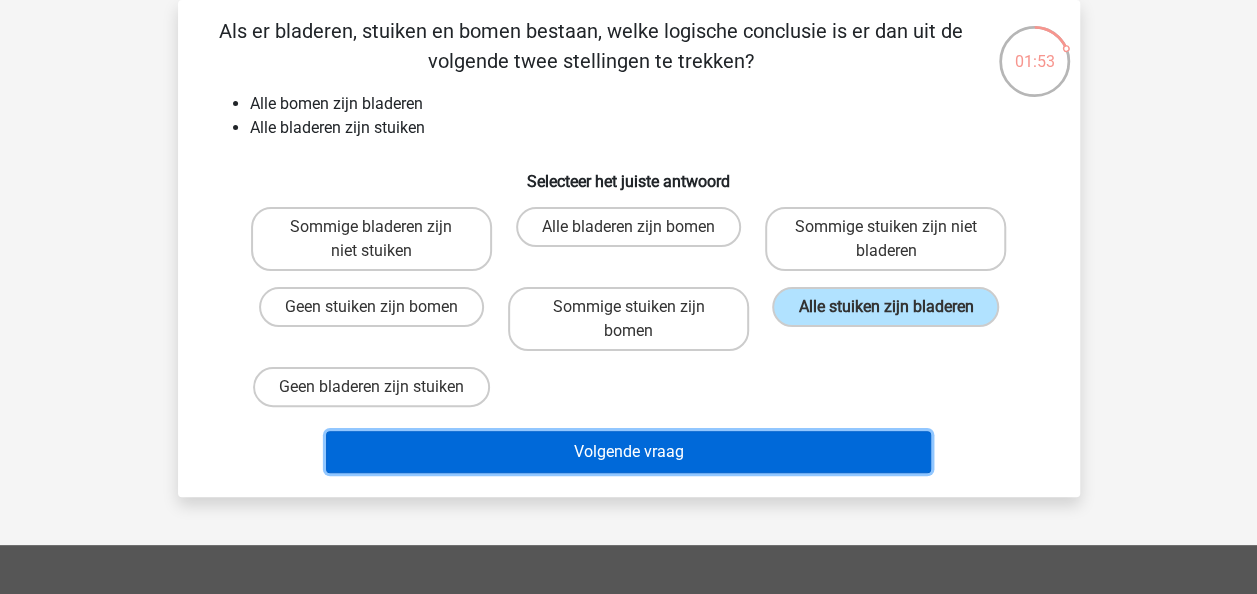 click on "Volgende vraag" at bounding box center [628, 452] 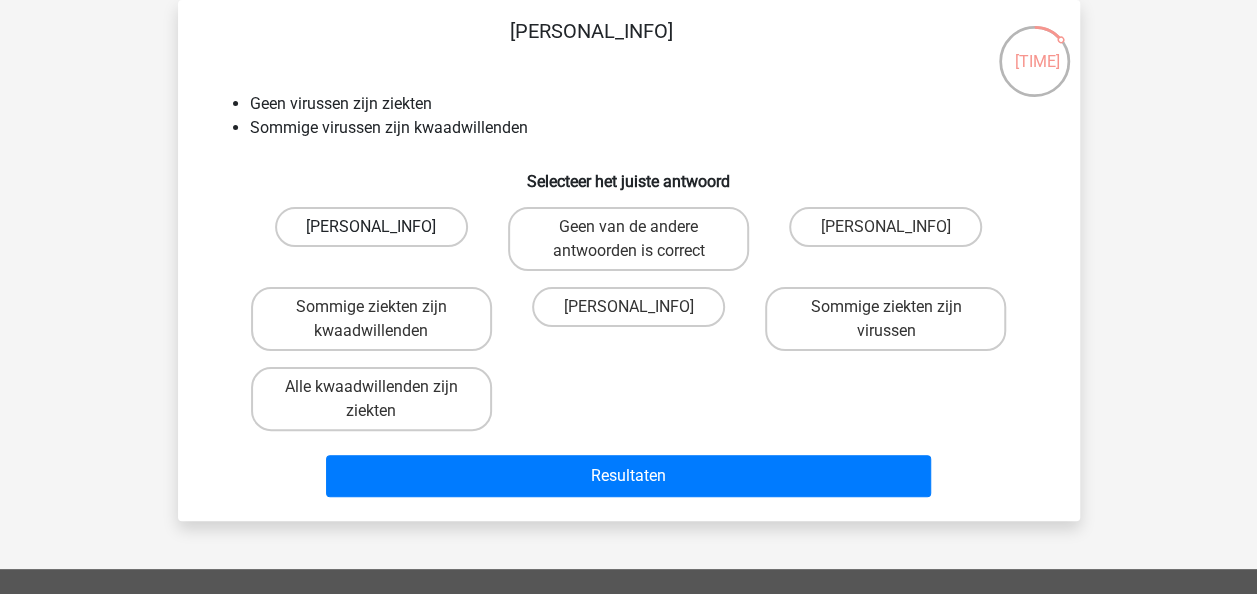 click on "[PERSONAL_INFO]" at bounding box center [371, 227] 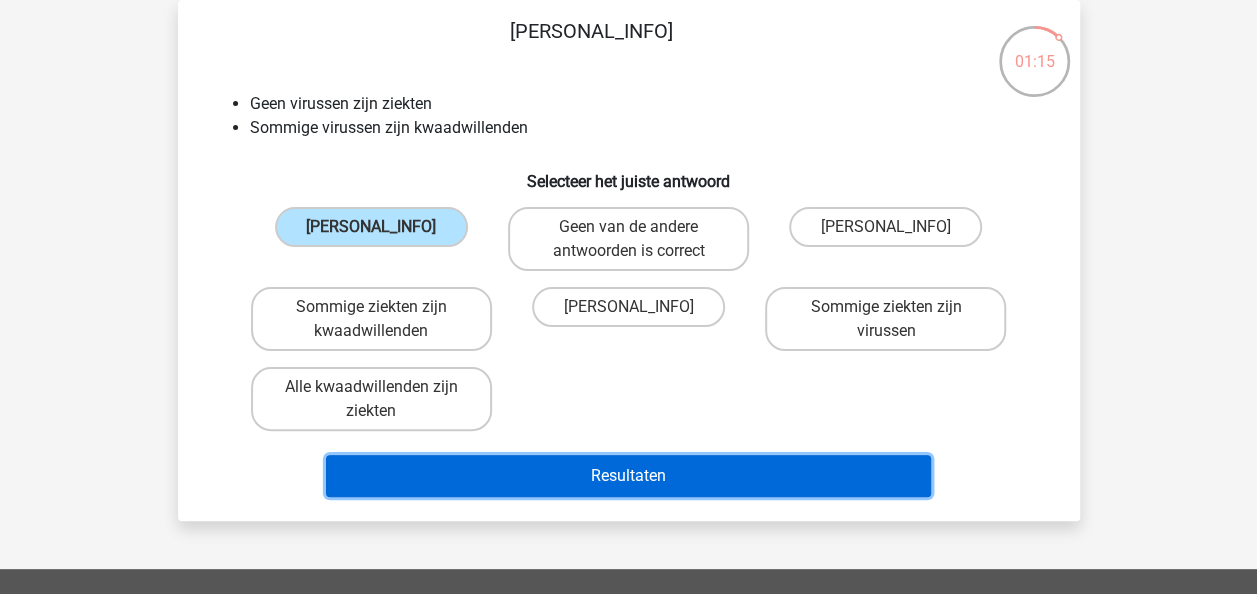 click on "Resultaten" at bounding box center (628, 476) 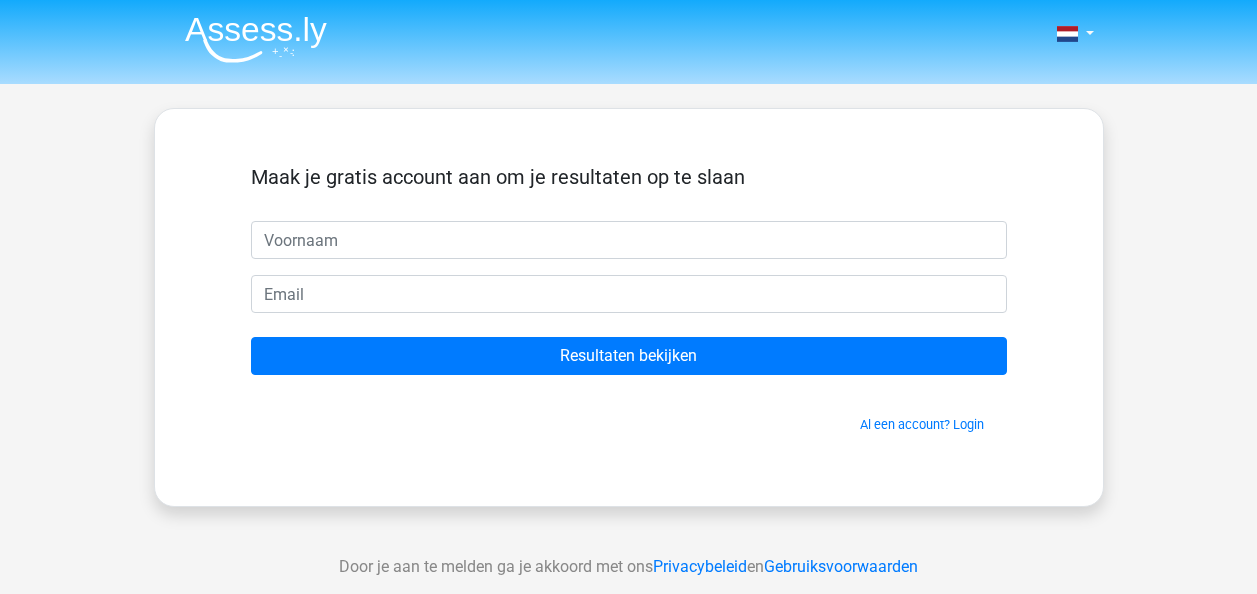 scroll, scrollTop: 0, scrollLeft: 0, axis: both 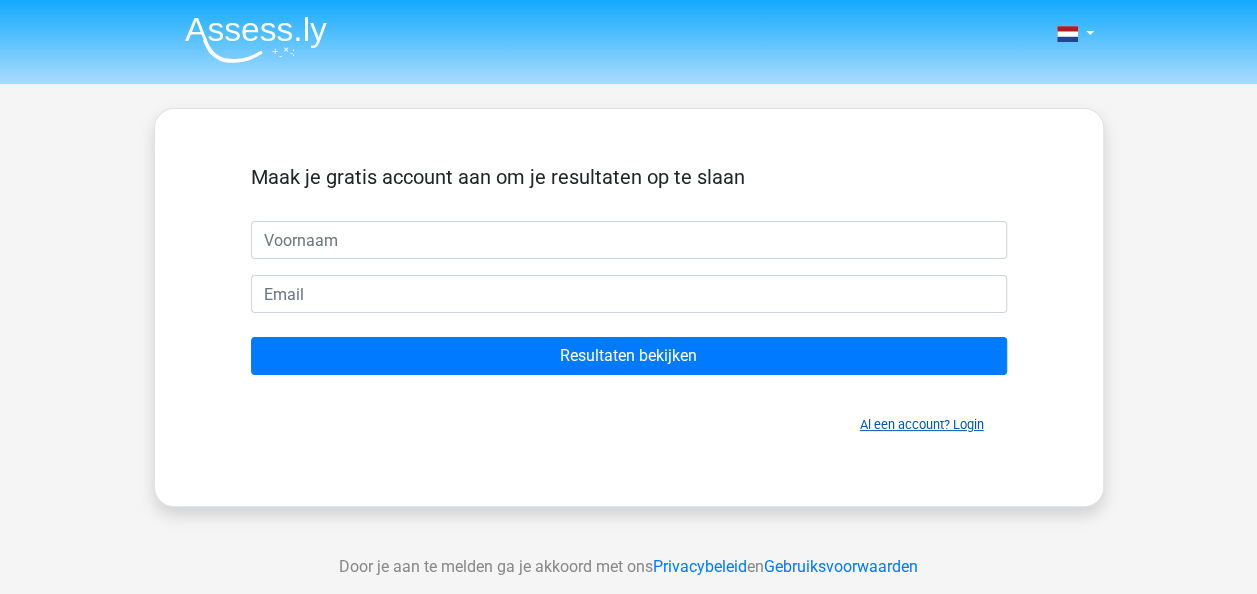 click on "Al een account? Login" at bounding box center [922, 424] 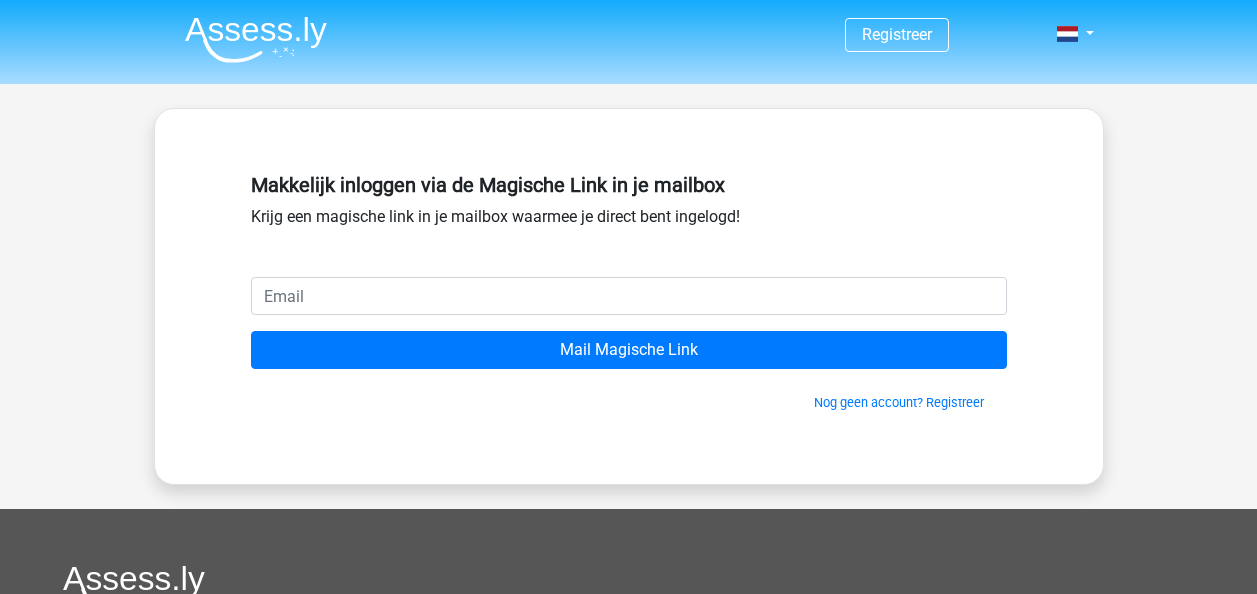 scroll, scrollTop: 0, scrollLeft: 0, axis: both 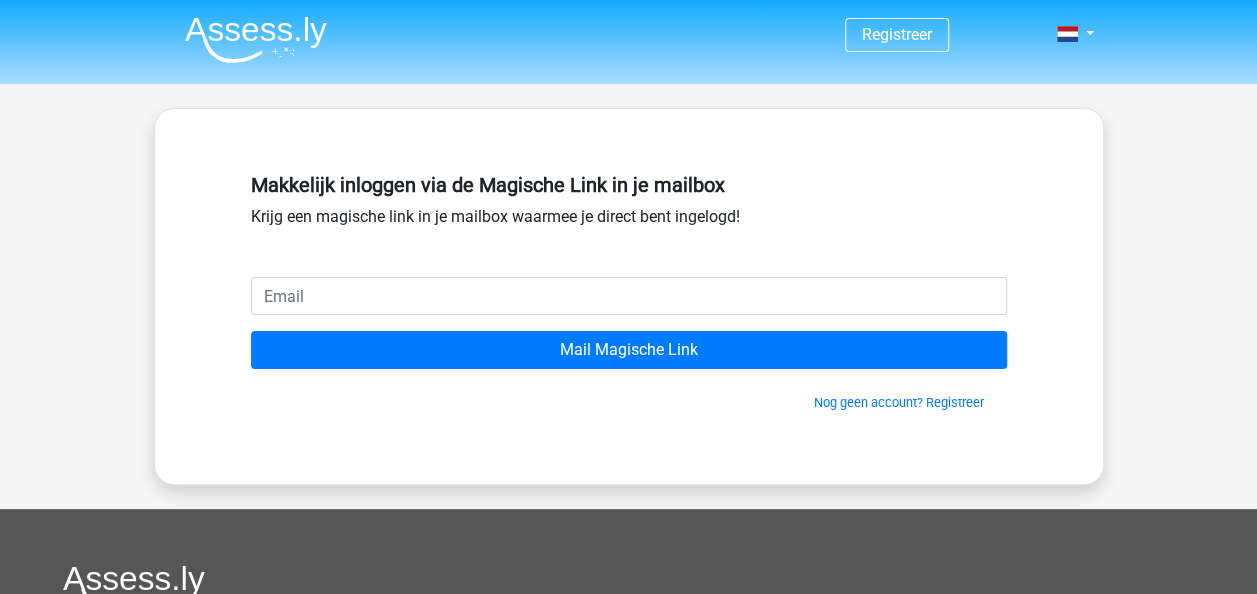 click at bounding box center (629, 296) 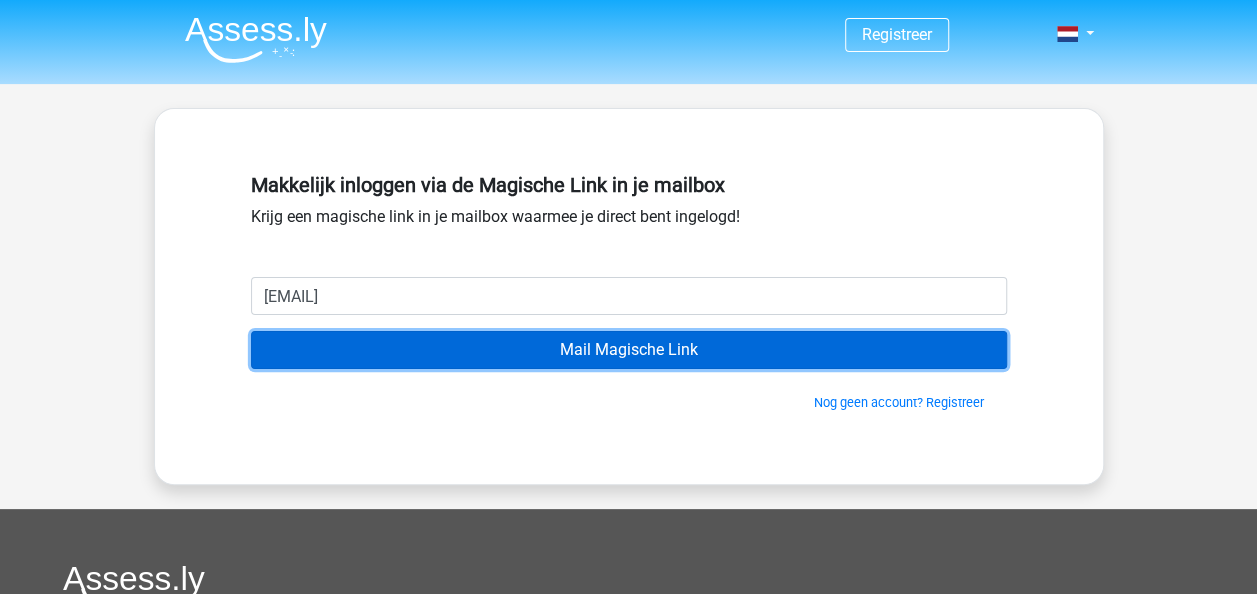 click on "Mail Magische Link" at bounding box center [629, 350] 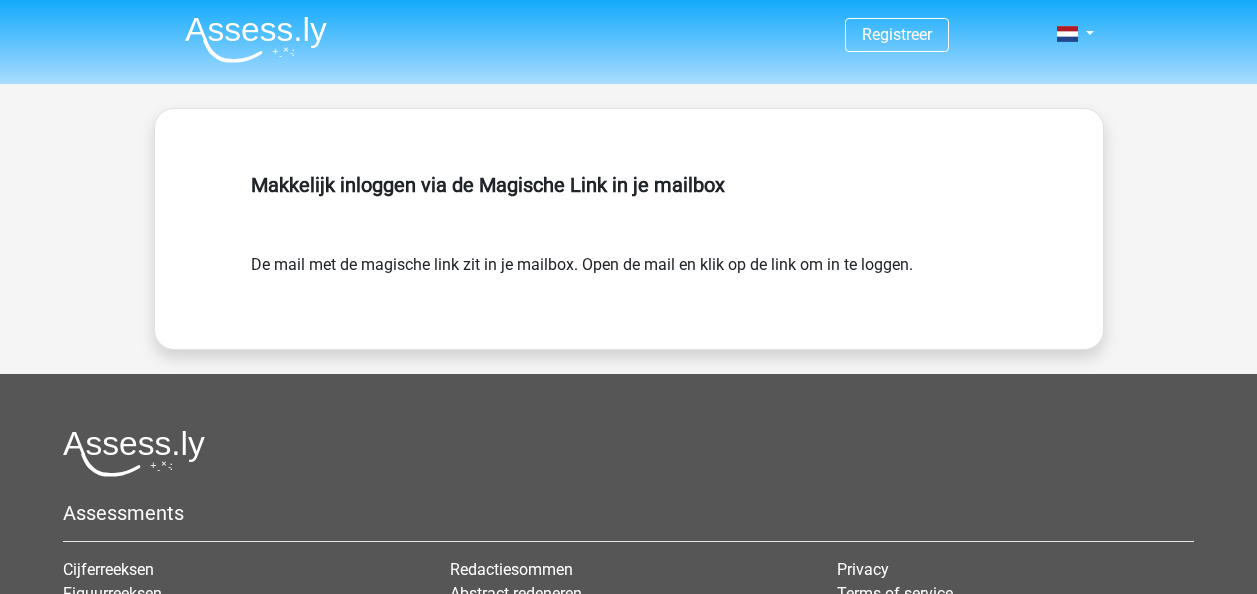 scroll, scrollTop: 0, scrollLeft: 0, axis: both 